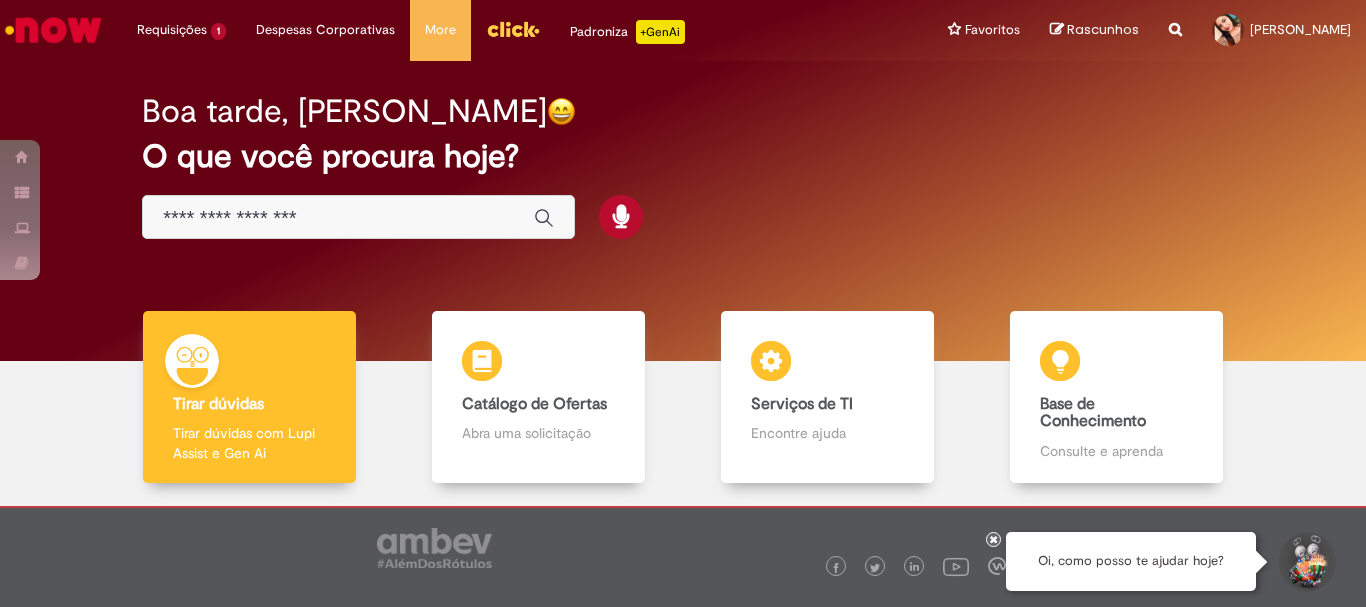 scroll, scrollTop: 0, scrollLeft: 0, axis: both 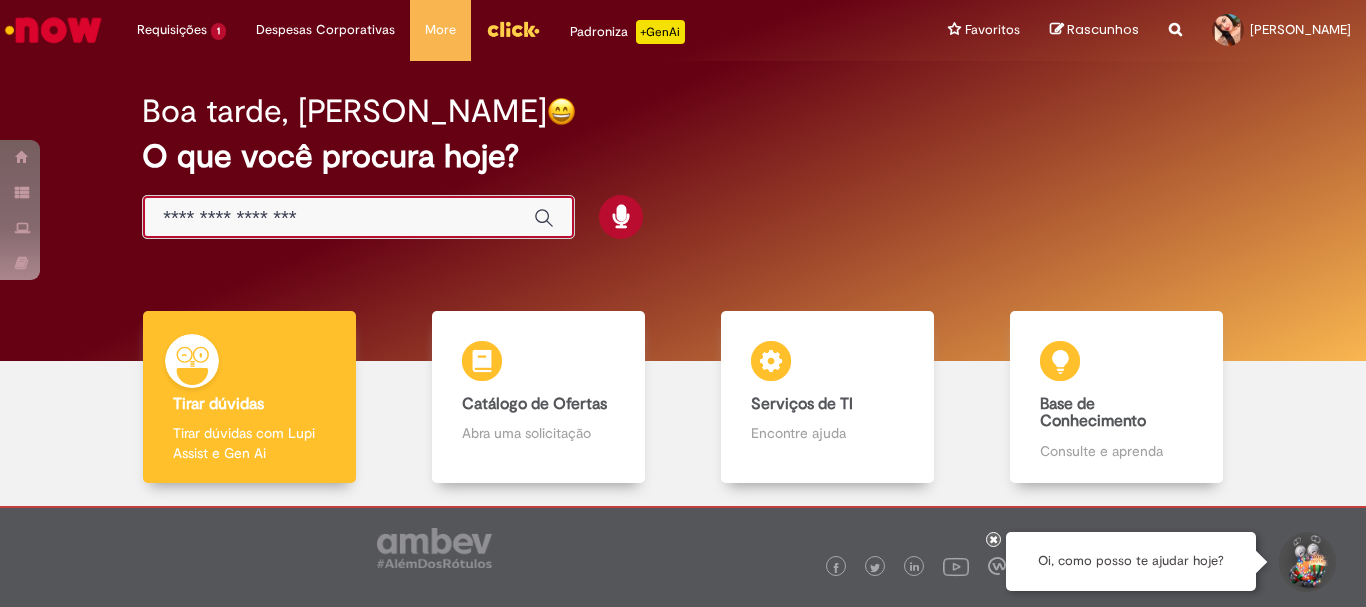 click at bounding box center [338, 218] 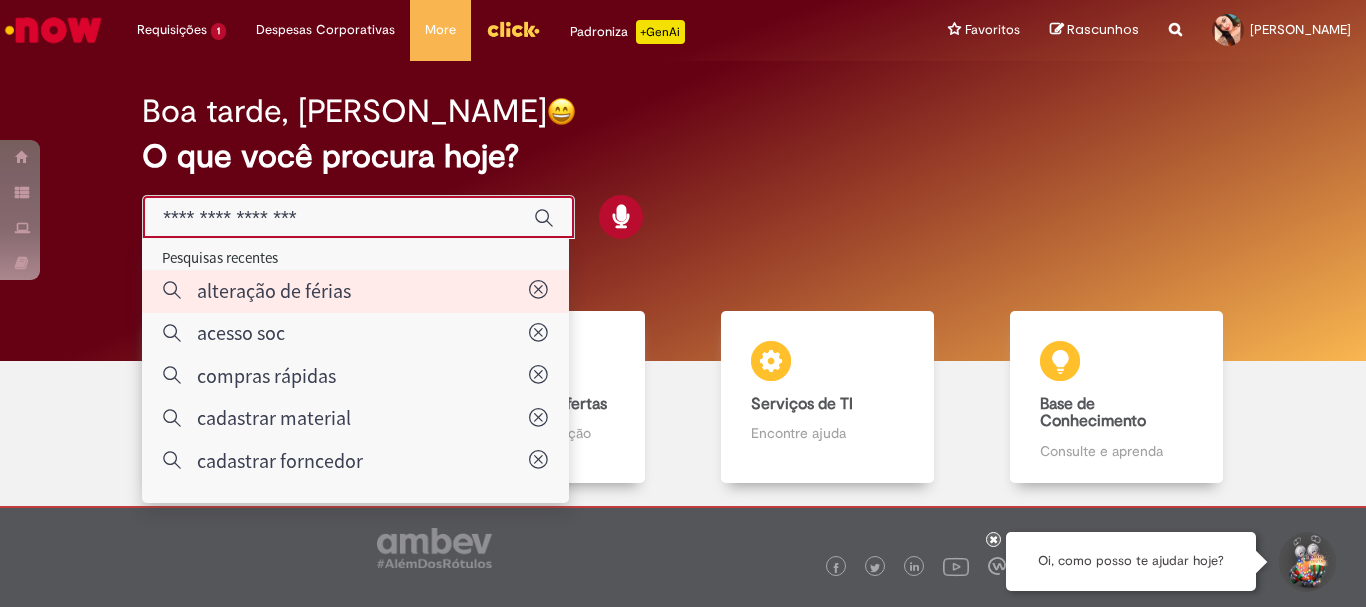 type on "**********" 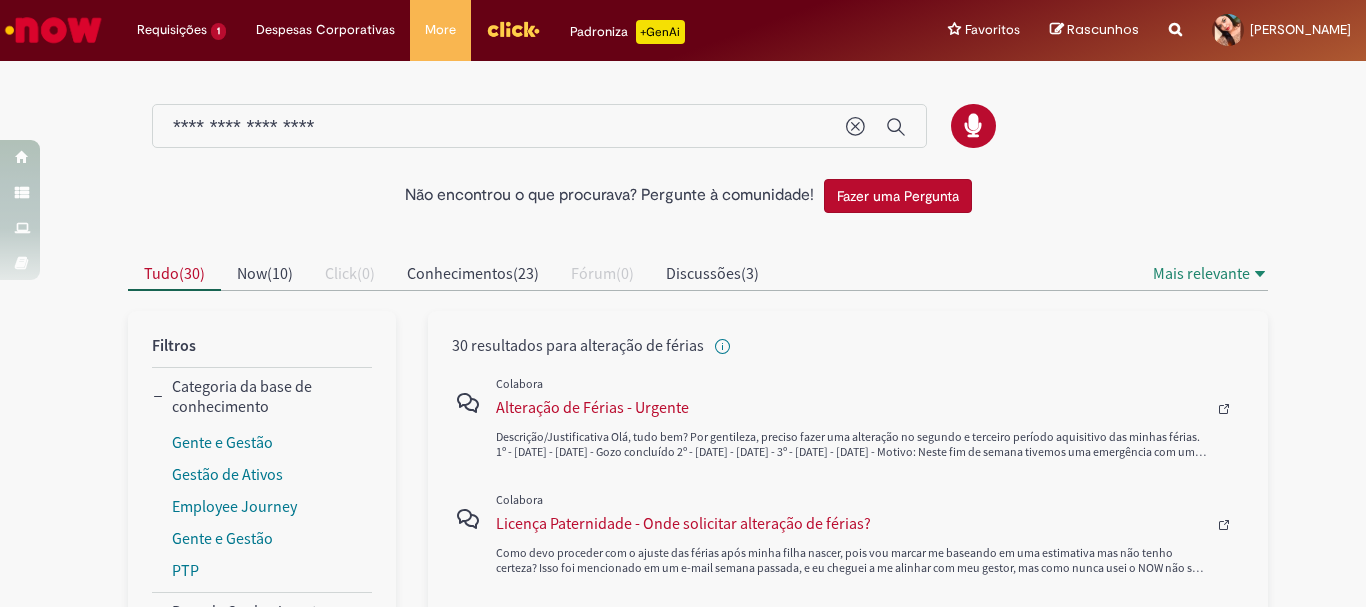click on "30 resultados para alteração de férias" at bounding box center [848, 1185] 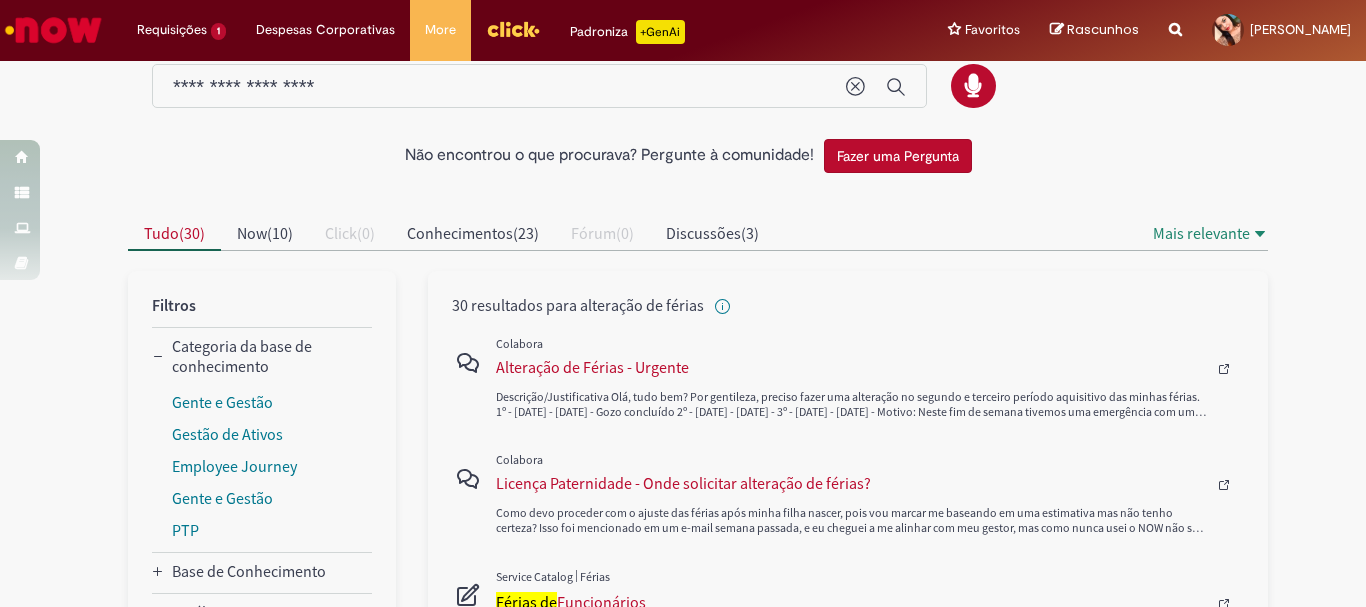 scroll, scrollTop: 200, scrollLeft: 0, axis: vertical 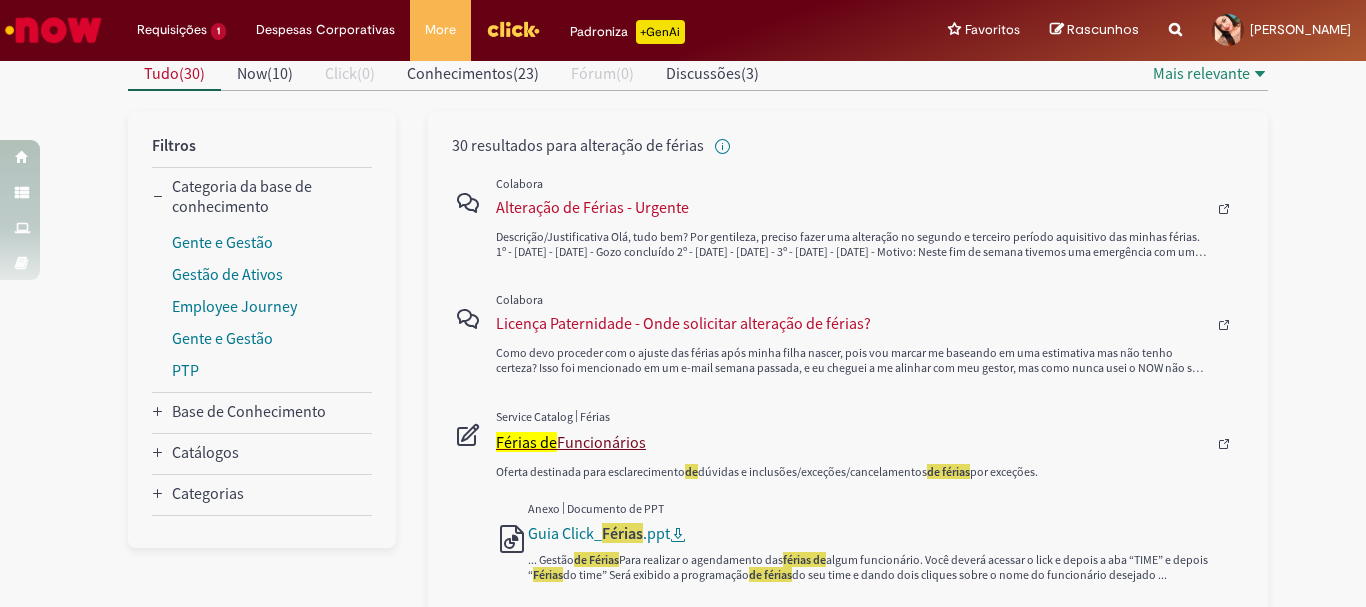 click on "Férias de  Funcionários" at bounding box center [851, 442] 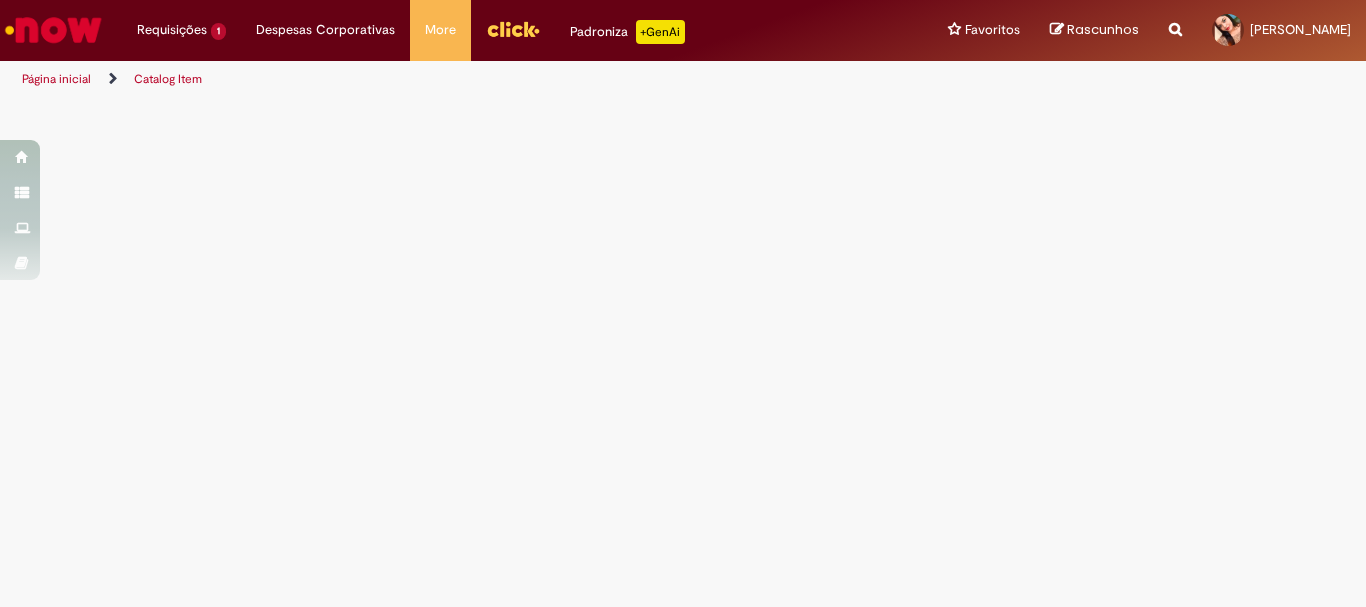 scroll, scrollTop: 0, scrollLeft: 0, axis: both 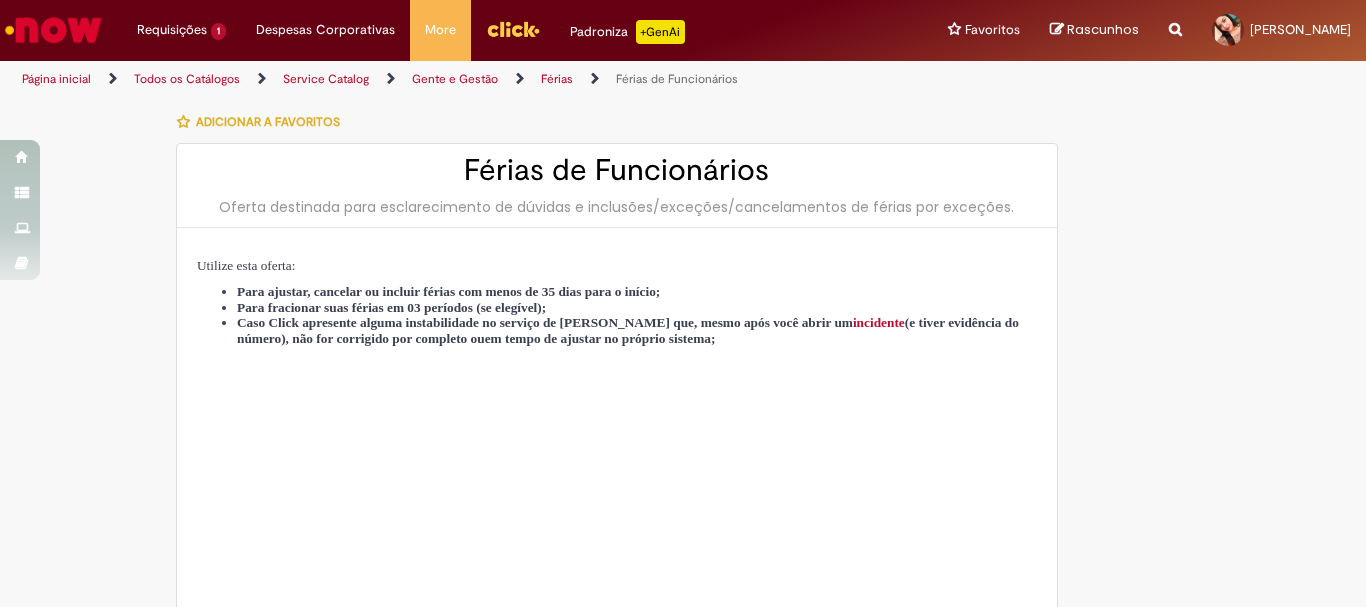 type on "********" 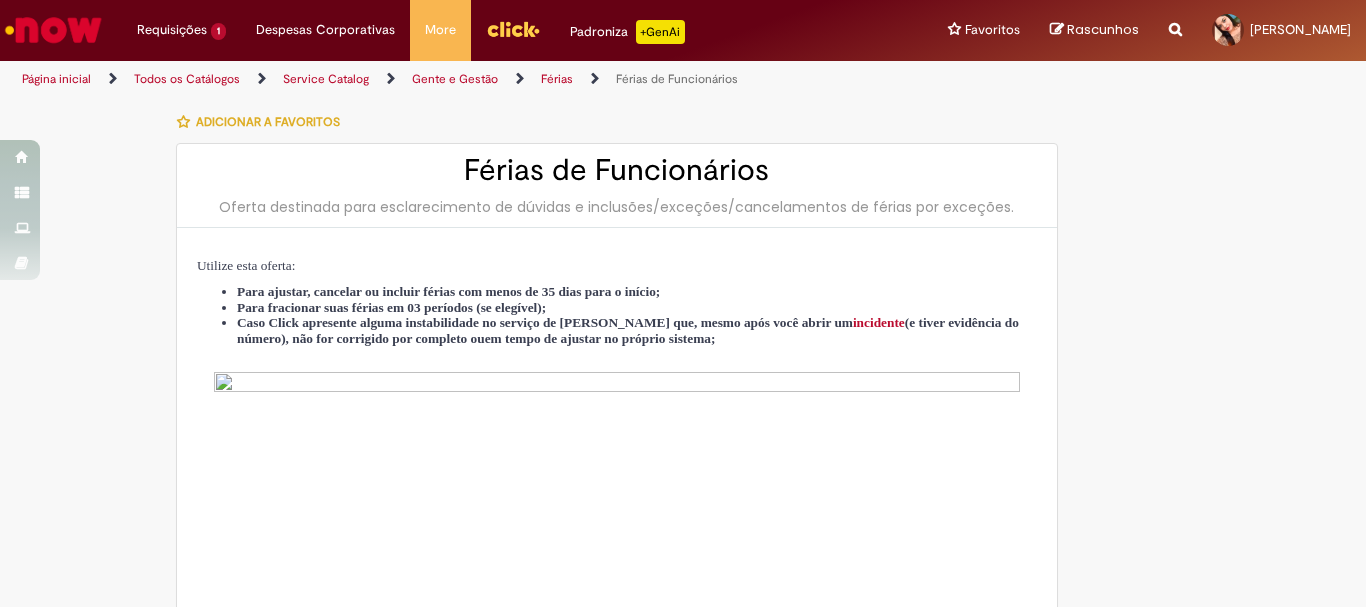type on "**********" 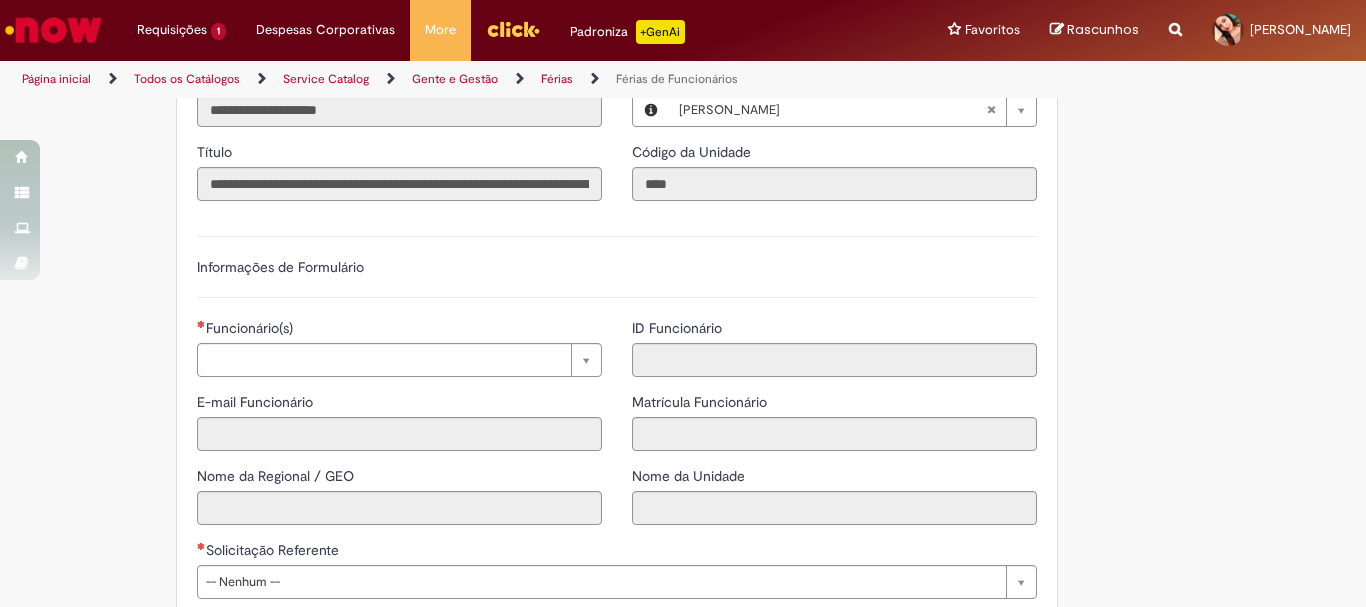 scroll, scrollTop: 1280, scrollLeft: 0, axis: vertical 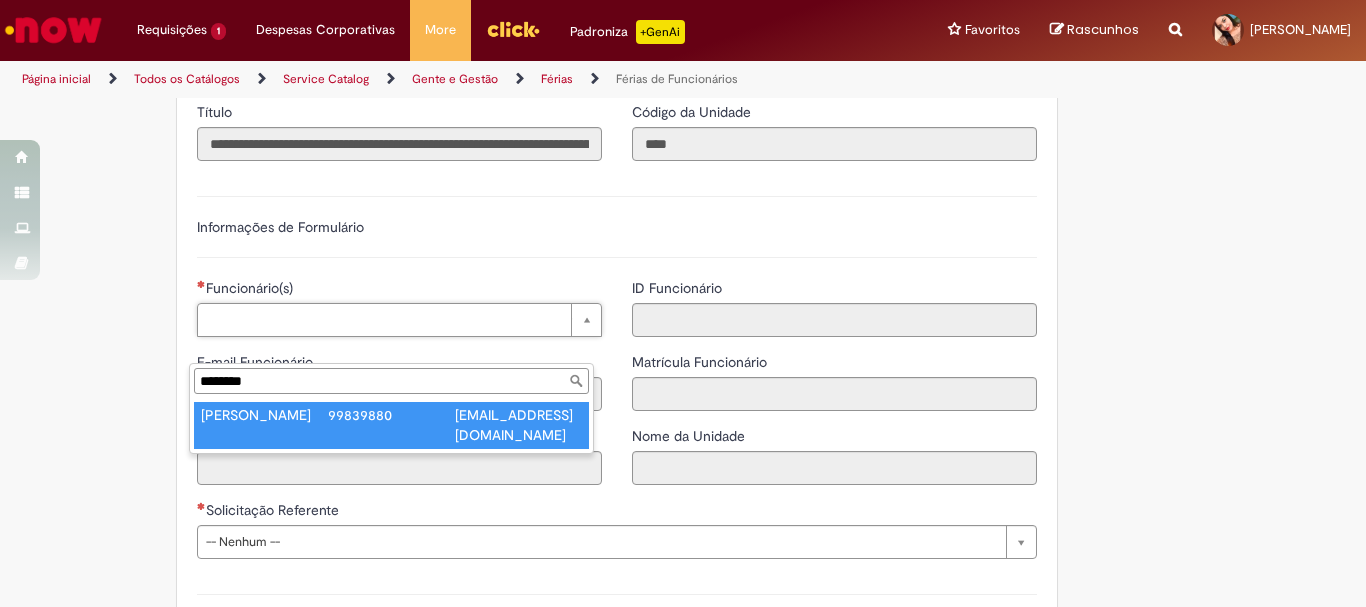 type on "********" 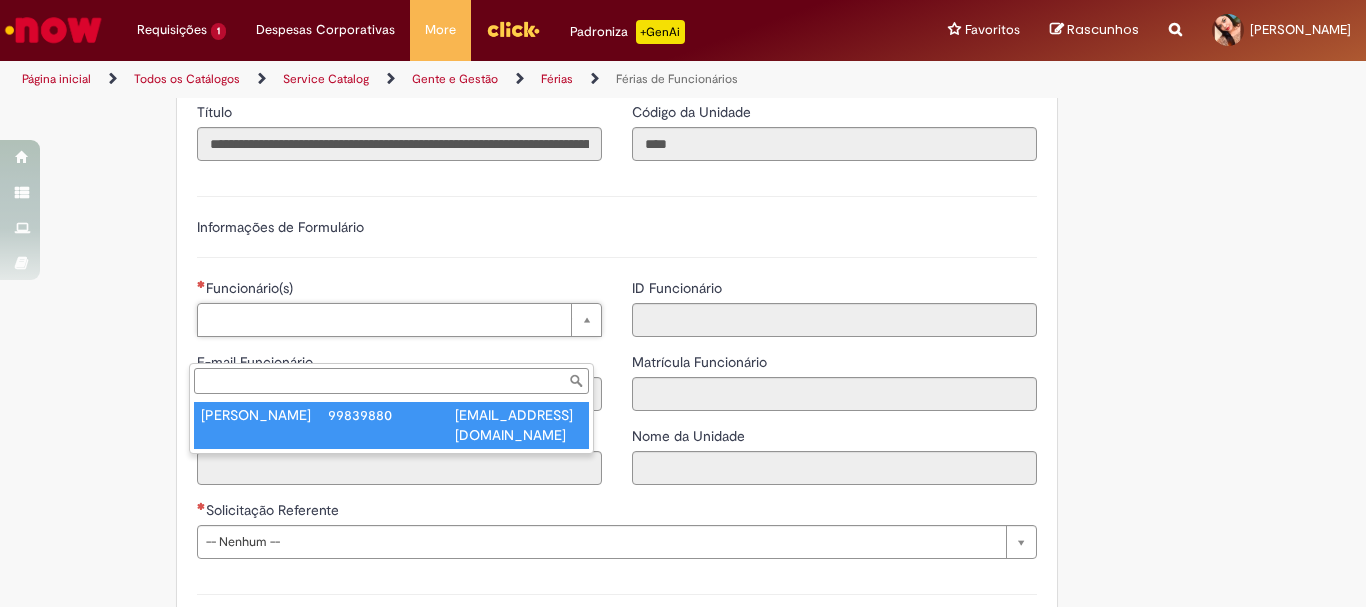 type on "**********" 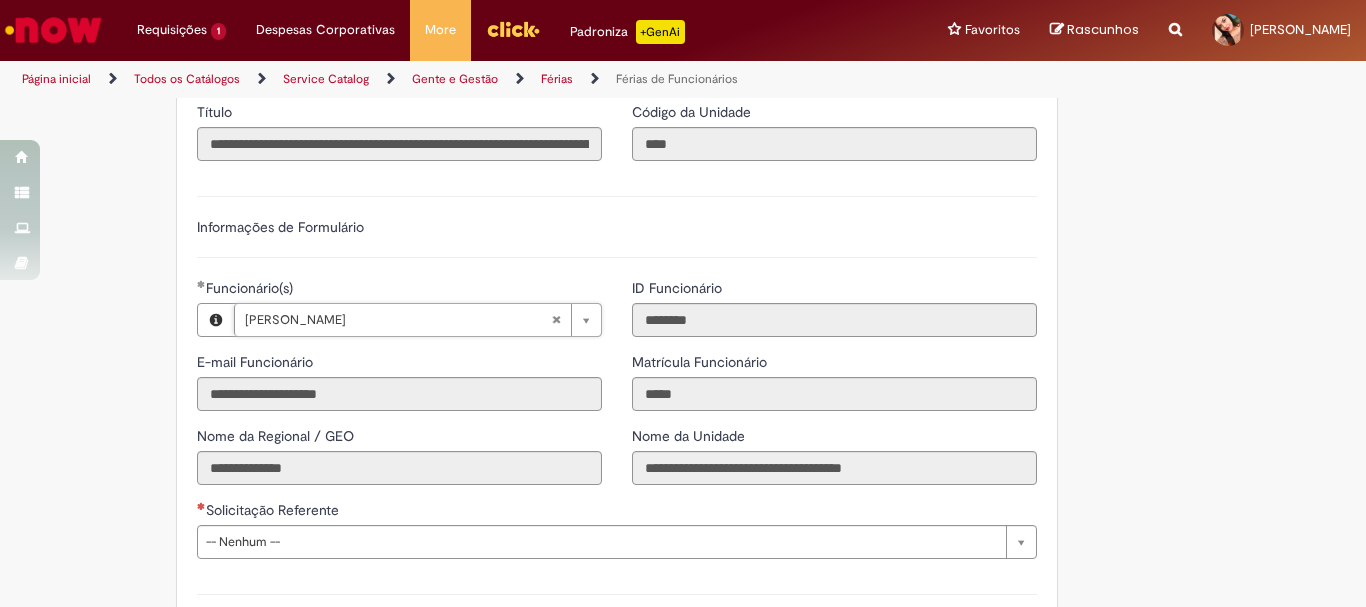 type 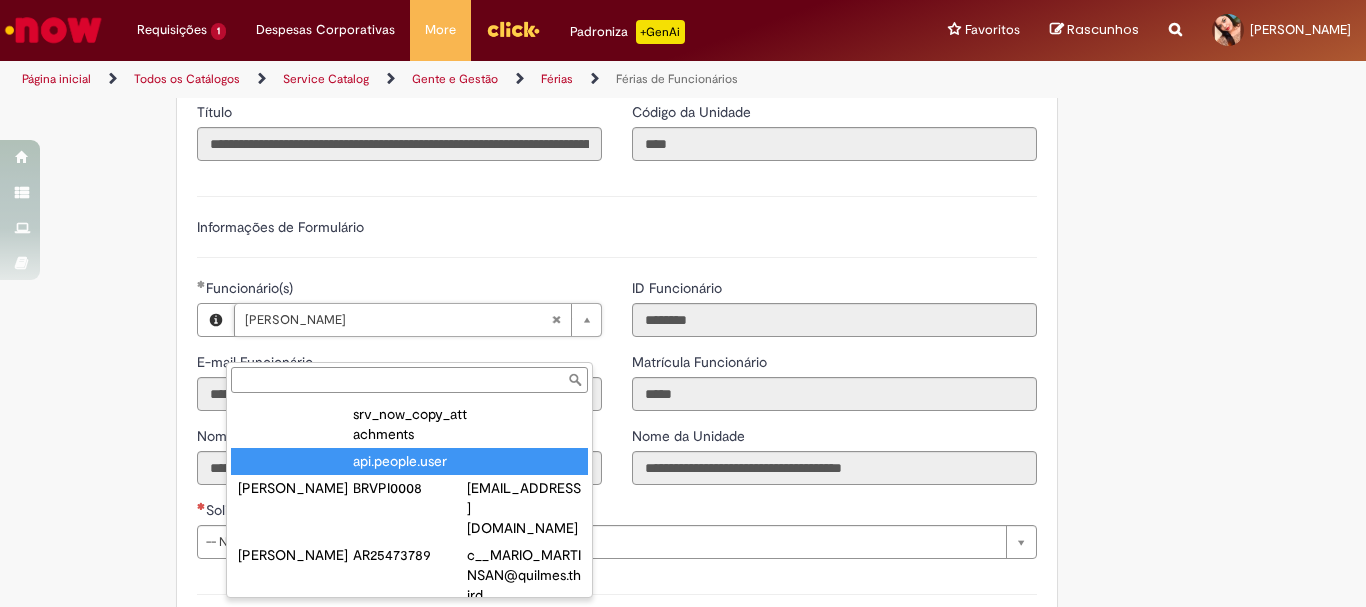 type on "**********" 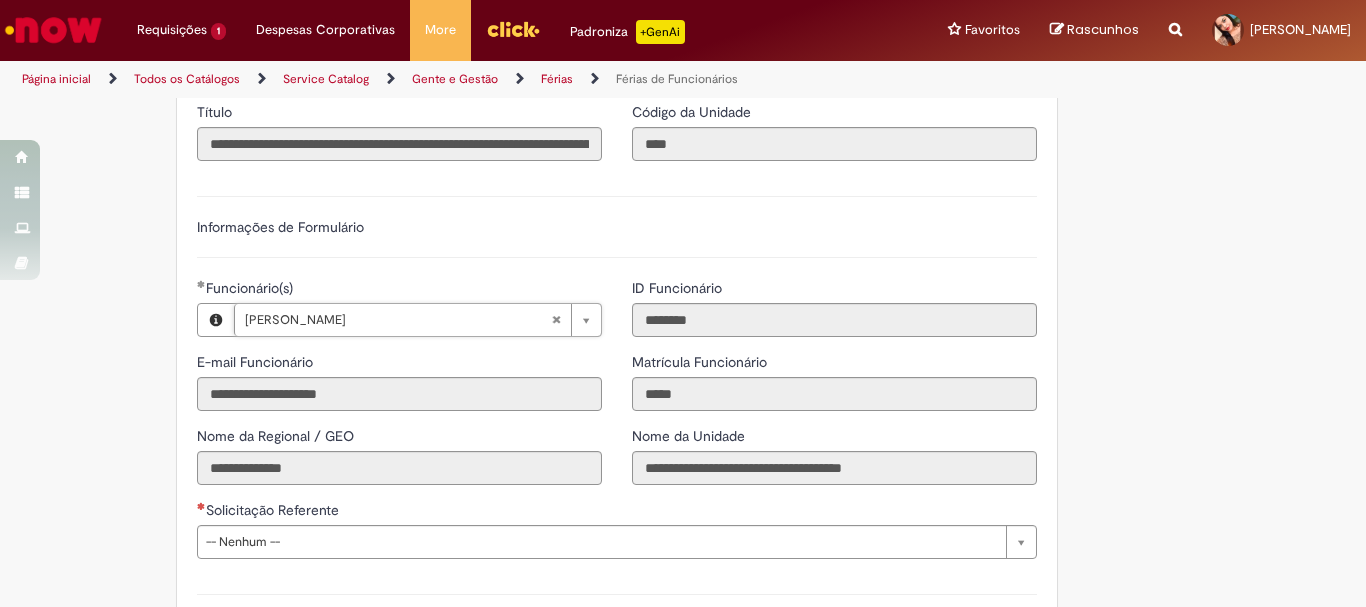 type 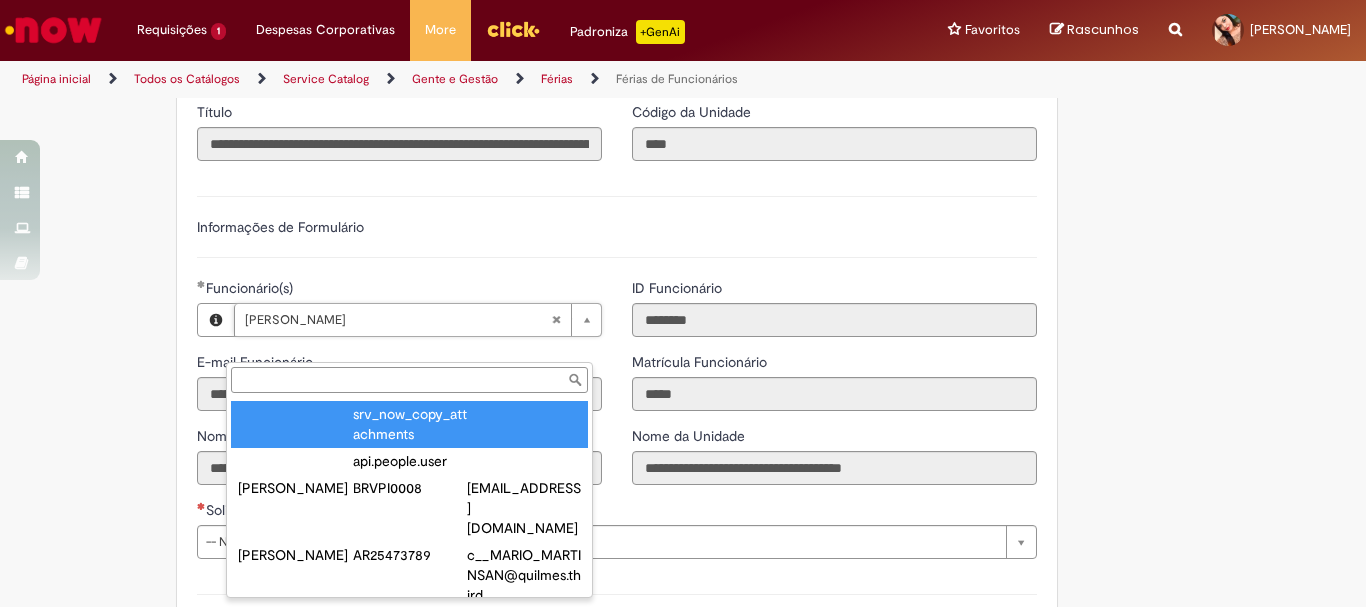 type on "**********" 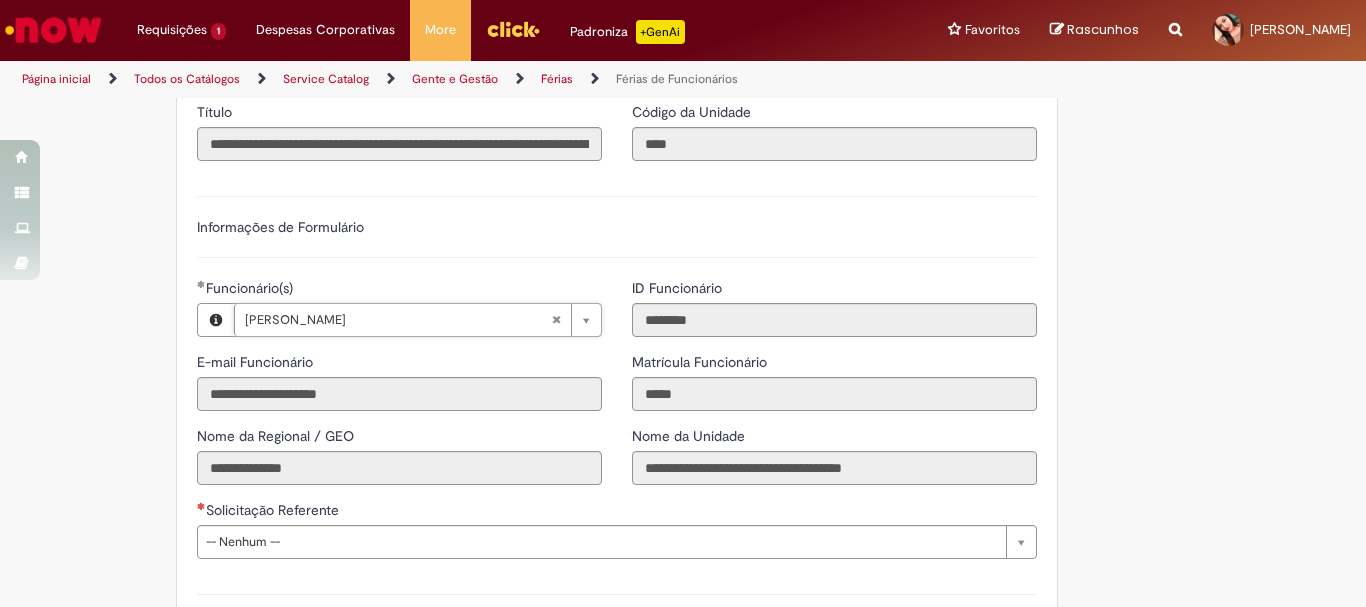 scroll, scrollTop: 0, scrollLeft: 154, axis: horizontal 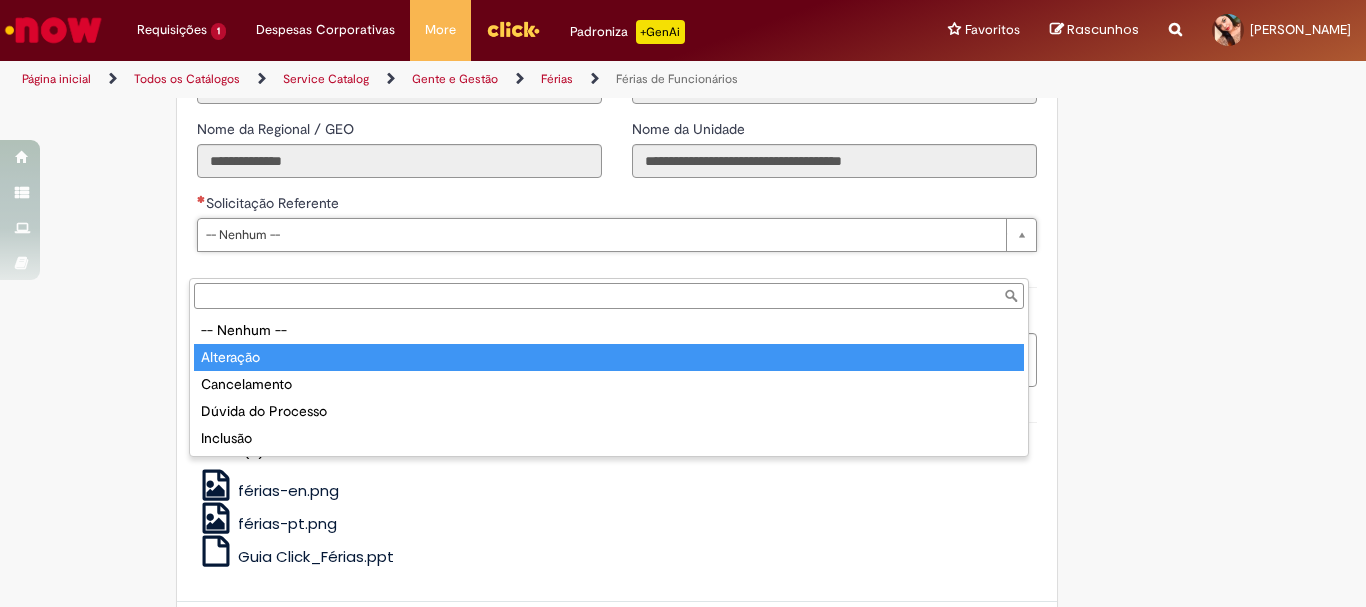 type on "*********" 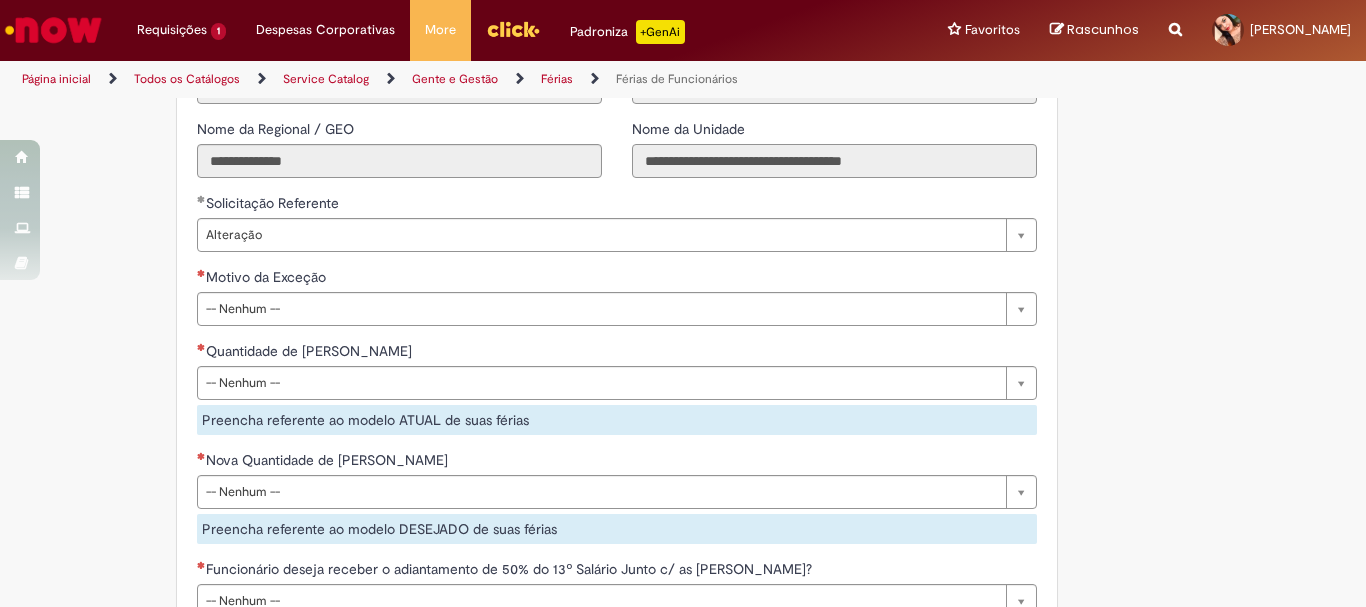 click on "**********" at bounding box center [834, 161] 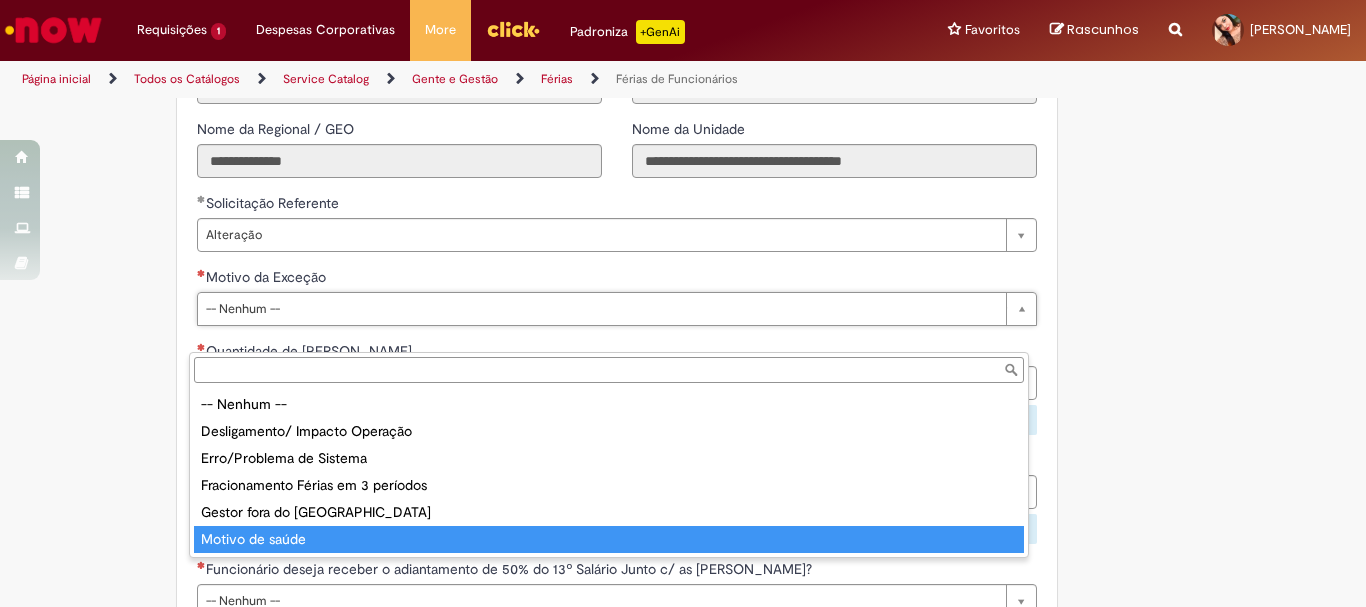 type on "**********" 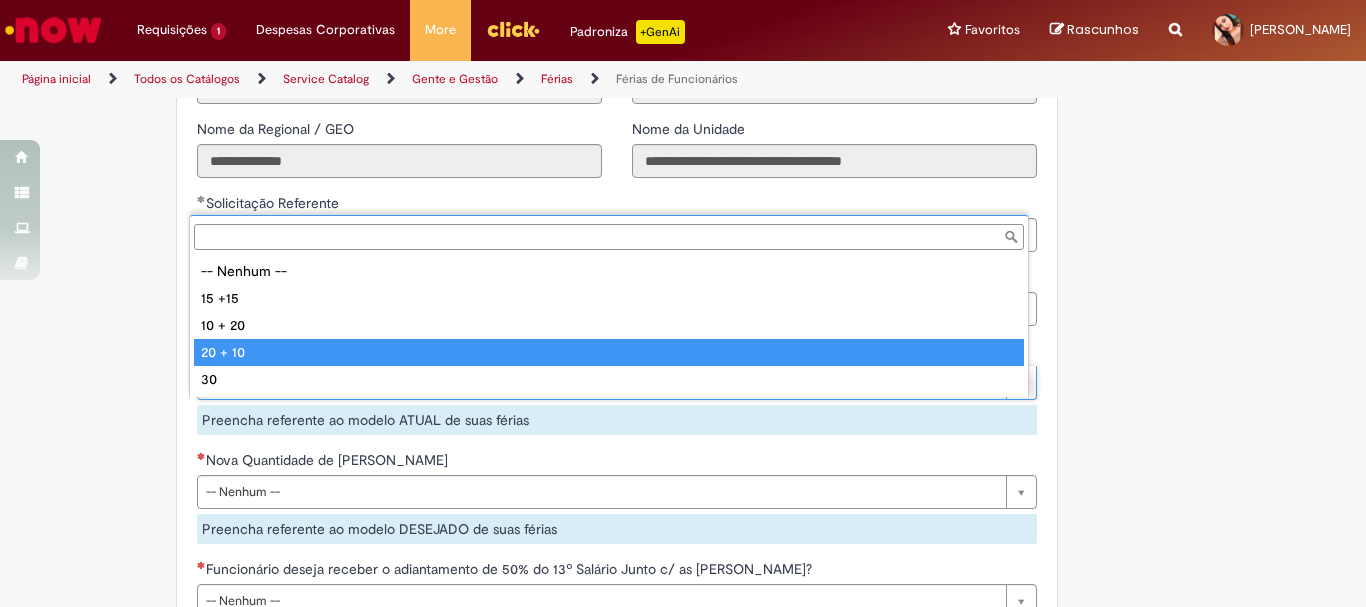 type on "*******" 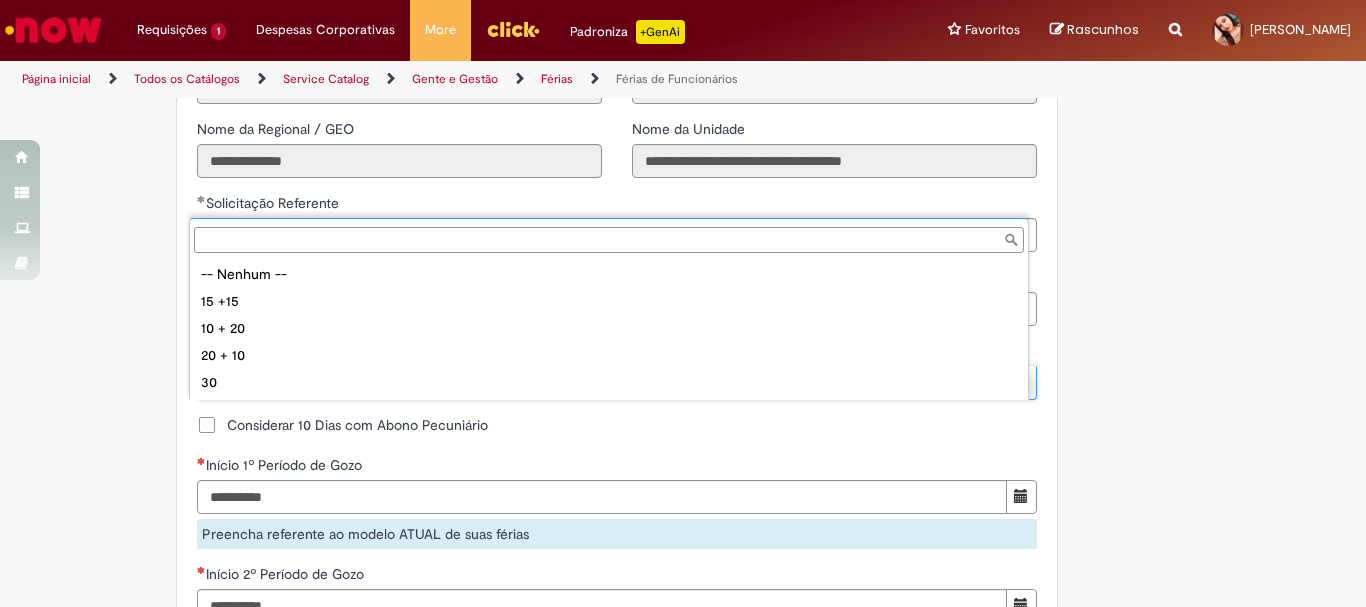 type on "*******" 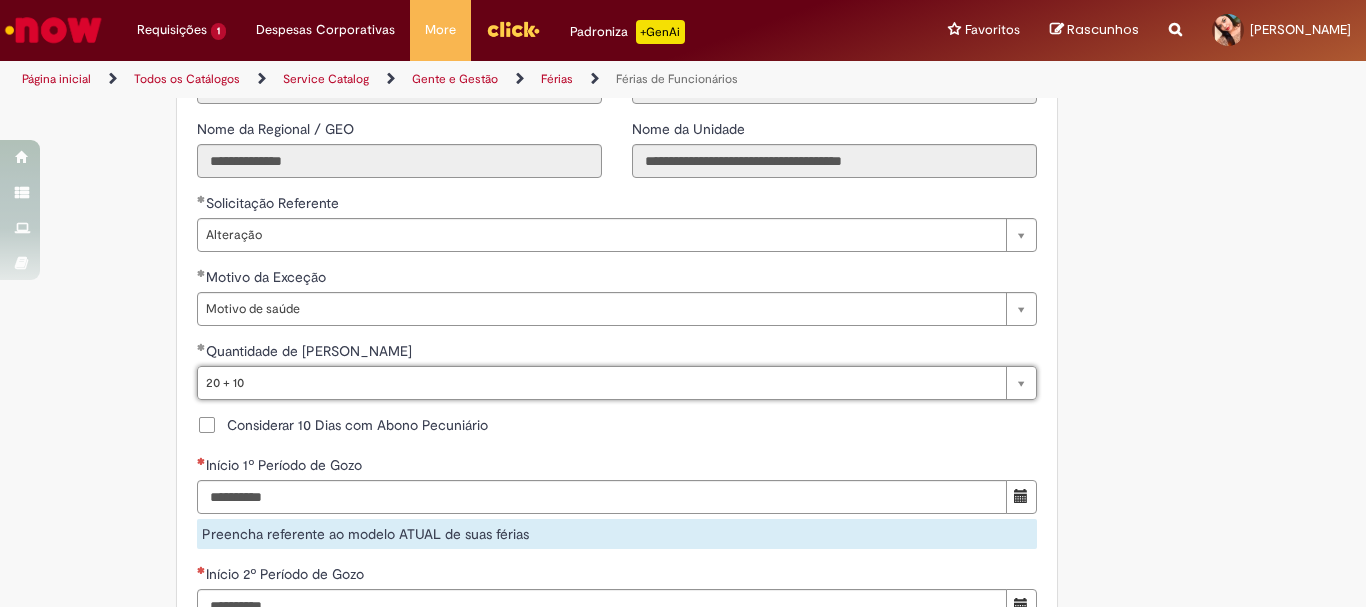scroll, scrollTop: 0, scrollLeft: 0, axis: both 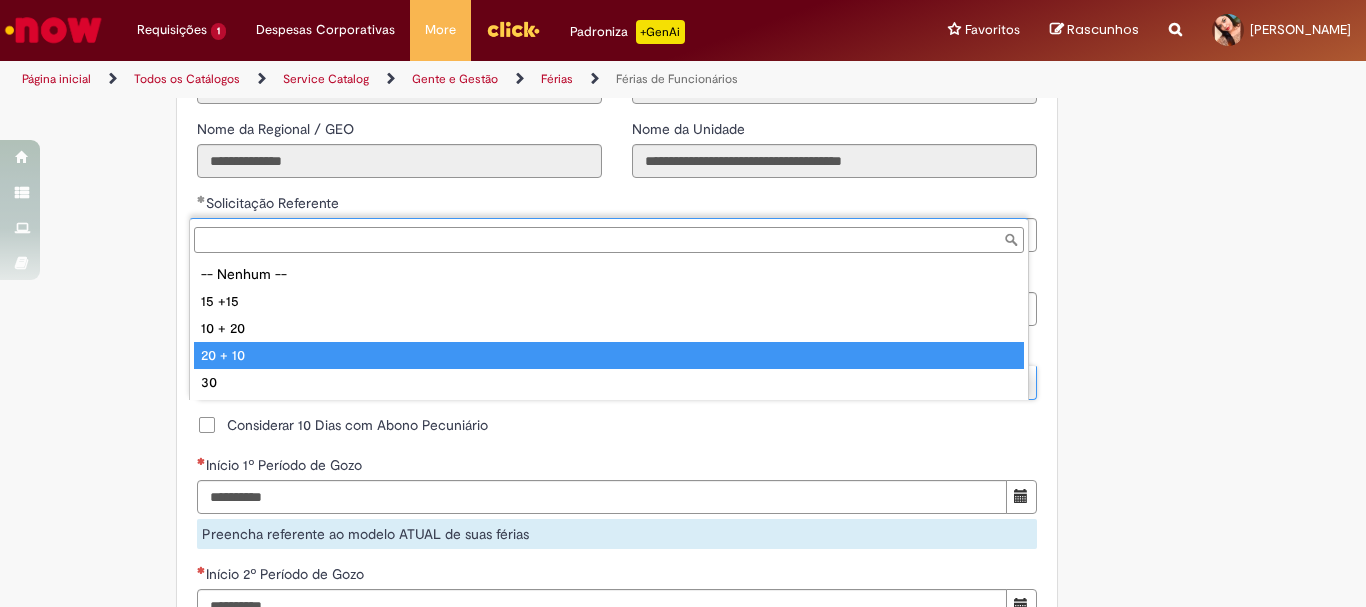 type on "*******" 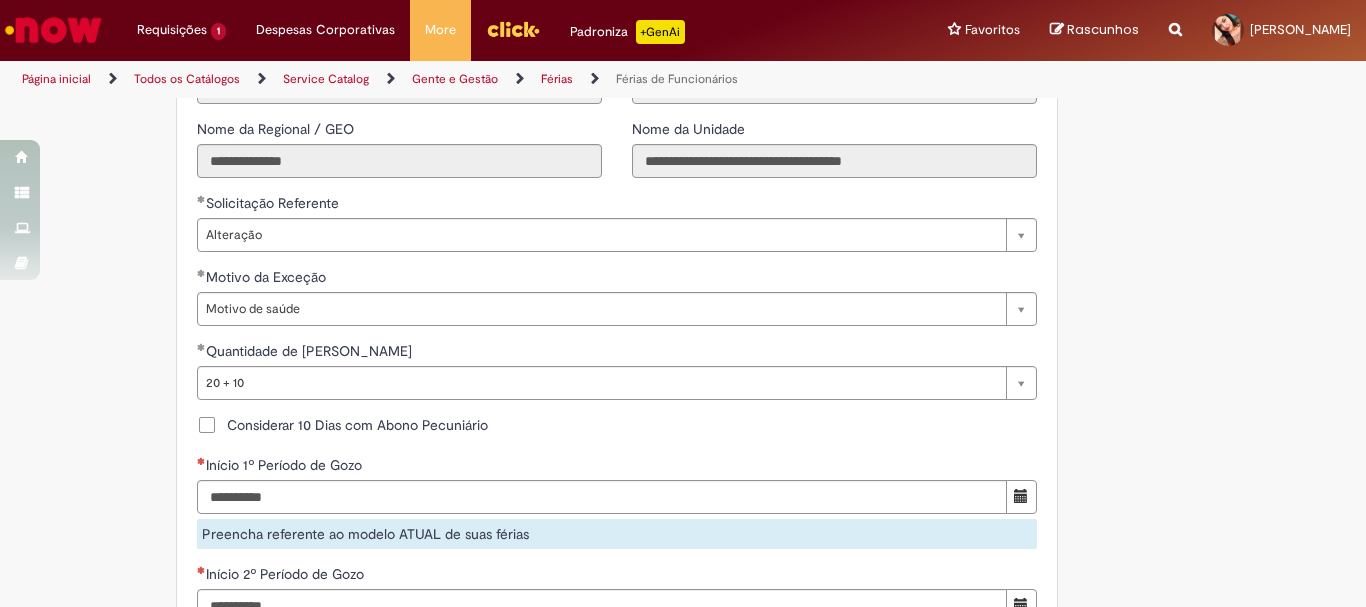 scroll, scrollTop: 0, scrollLeft: 0, axis: both 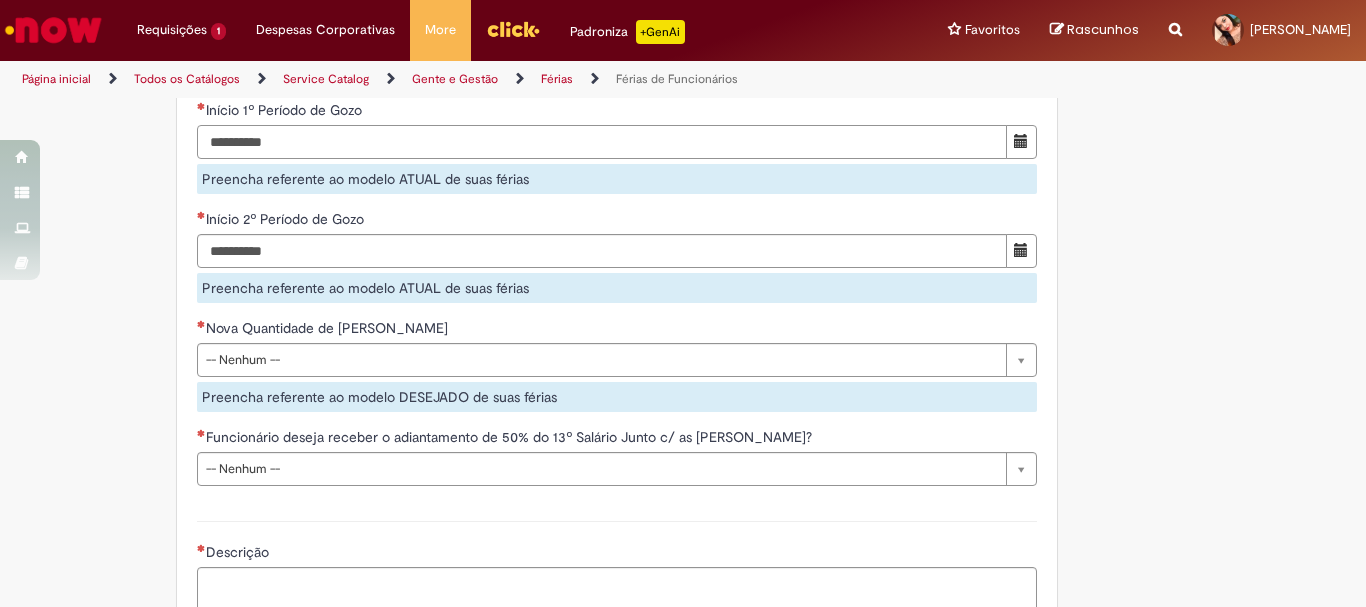 click on "Início 1º Período de Gozo" at bounding box center (602, 142) 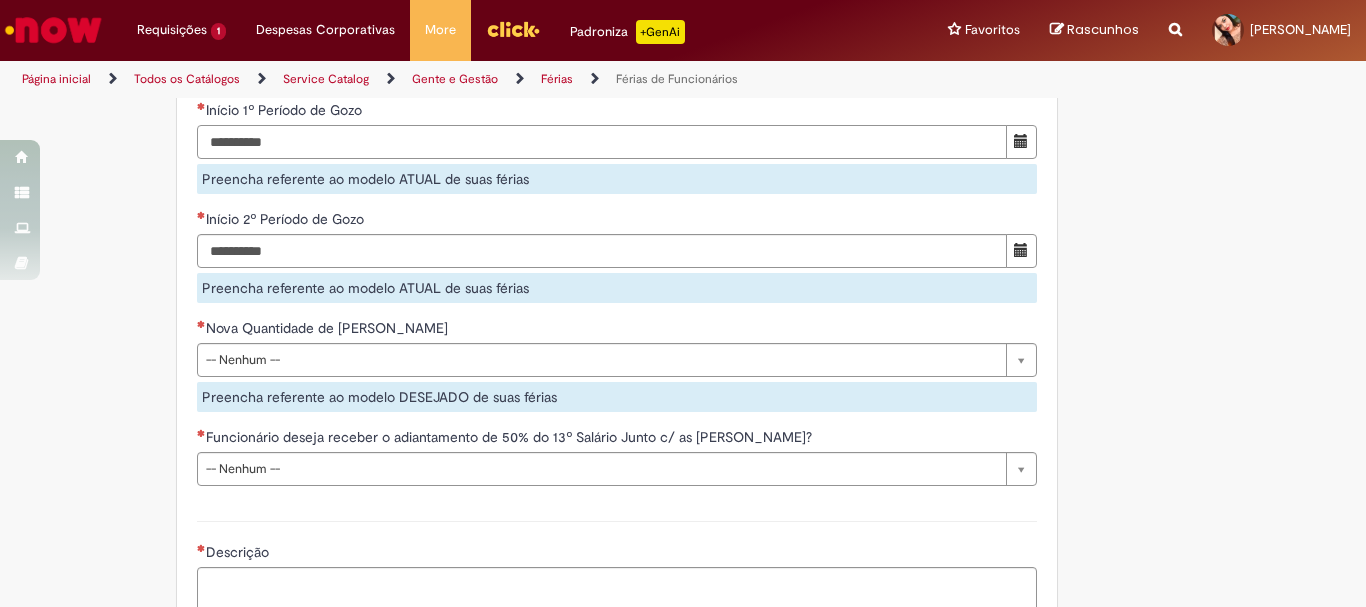 type on "**********" 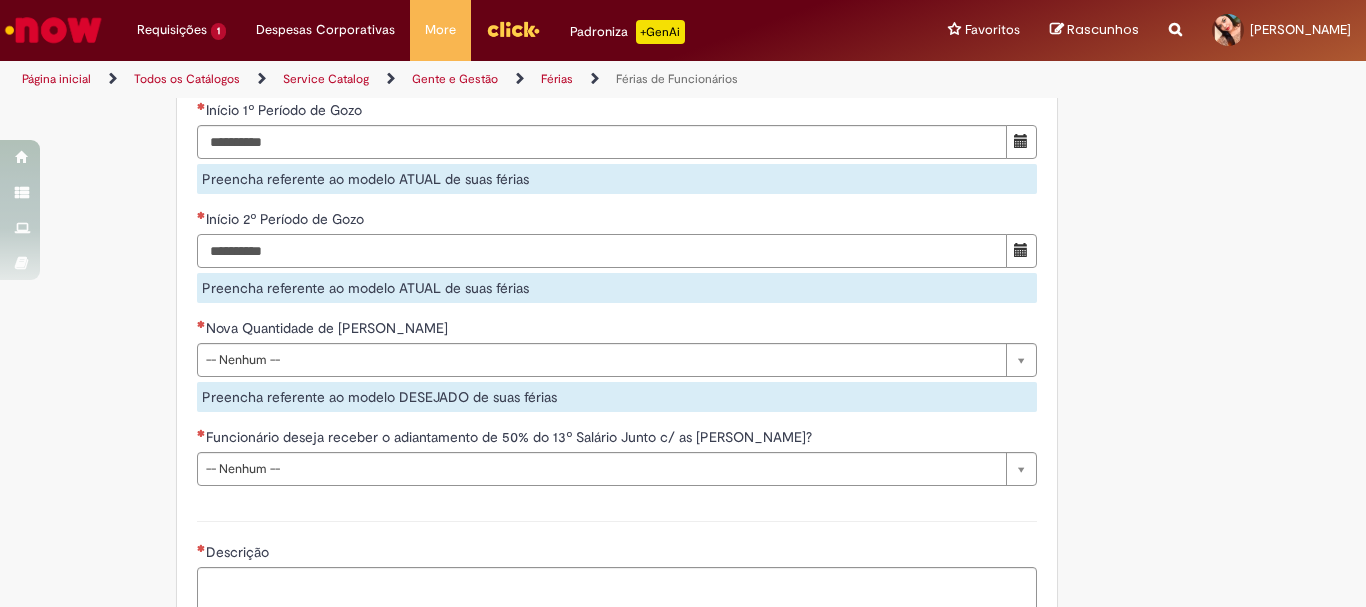 click on "Início 2º Período de Gozo" at bounding box center [602, 251] 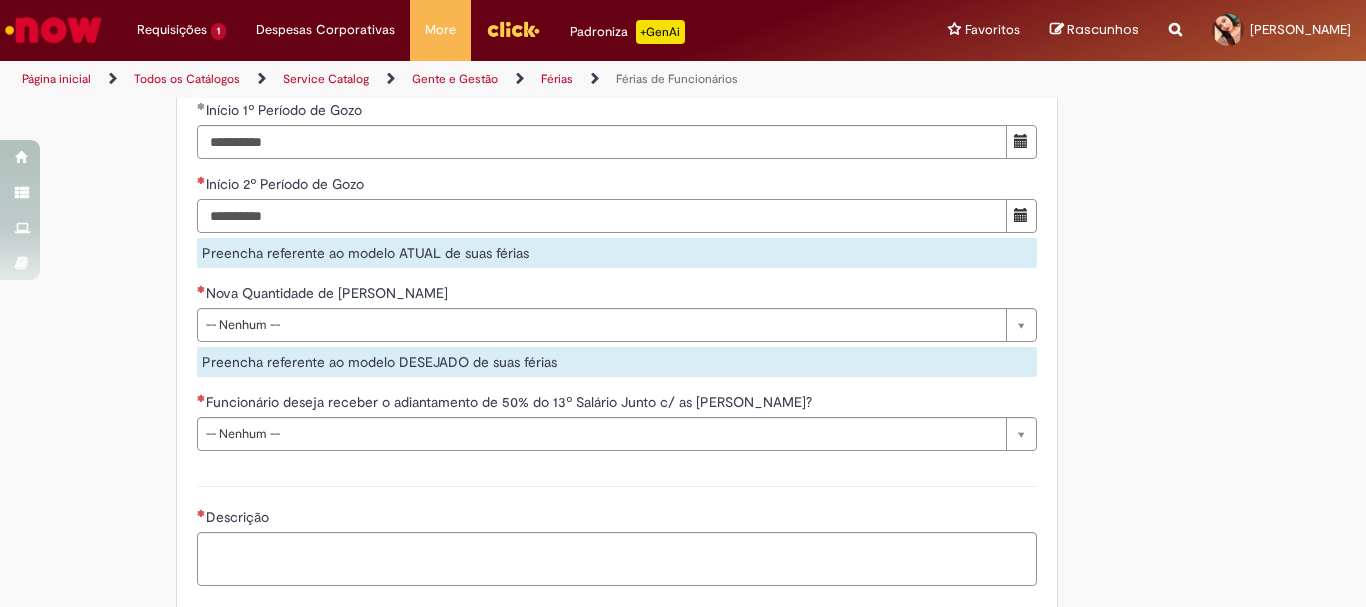 click on "Início 2º Período de Gozo" at bounding box center [602, 216] 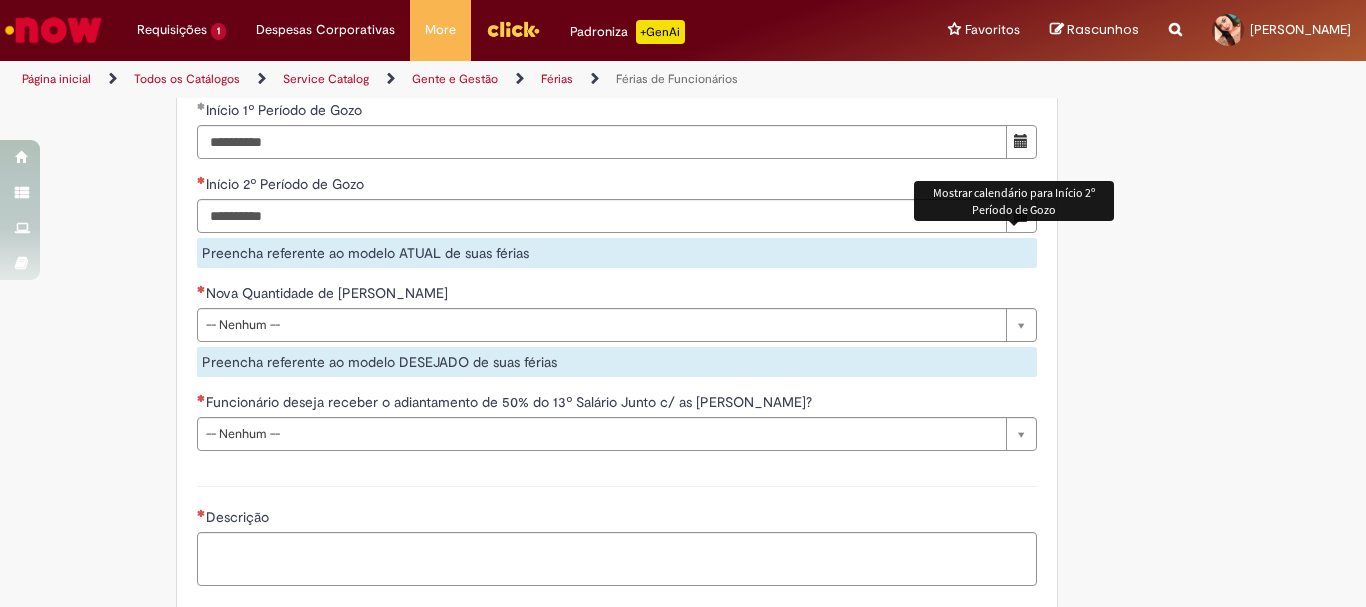 click at bounding box center (1021, 215) 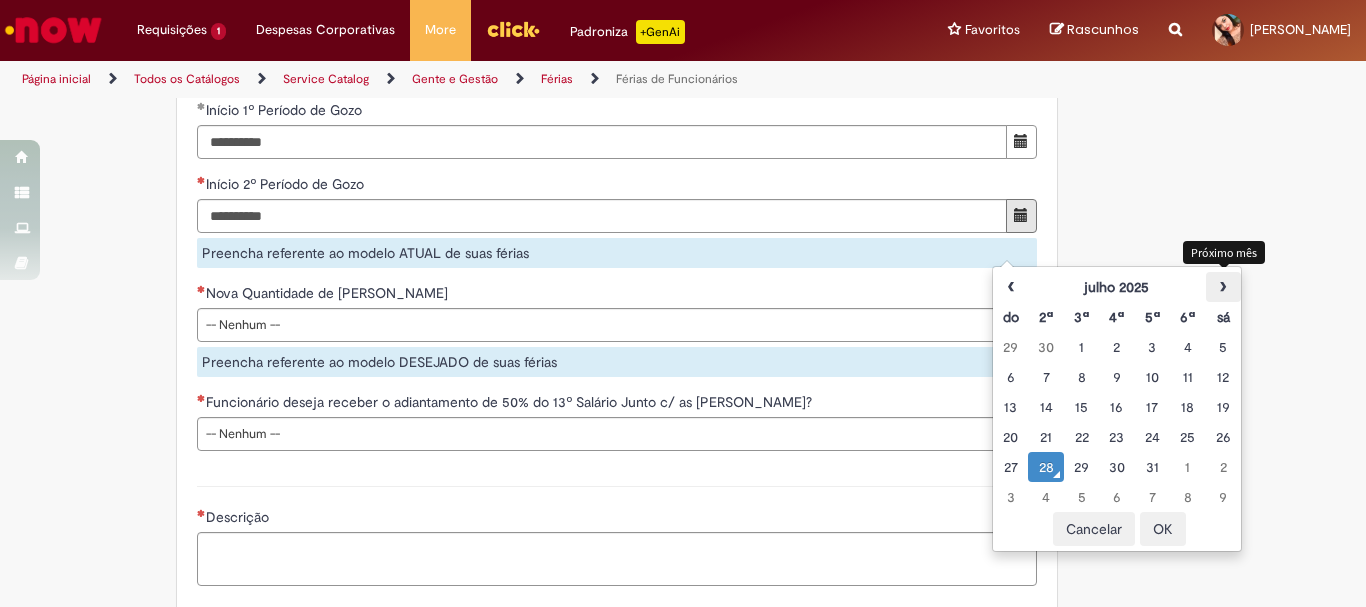 click on "›" at bounding box center (1223, 287) 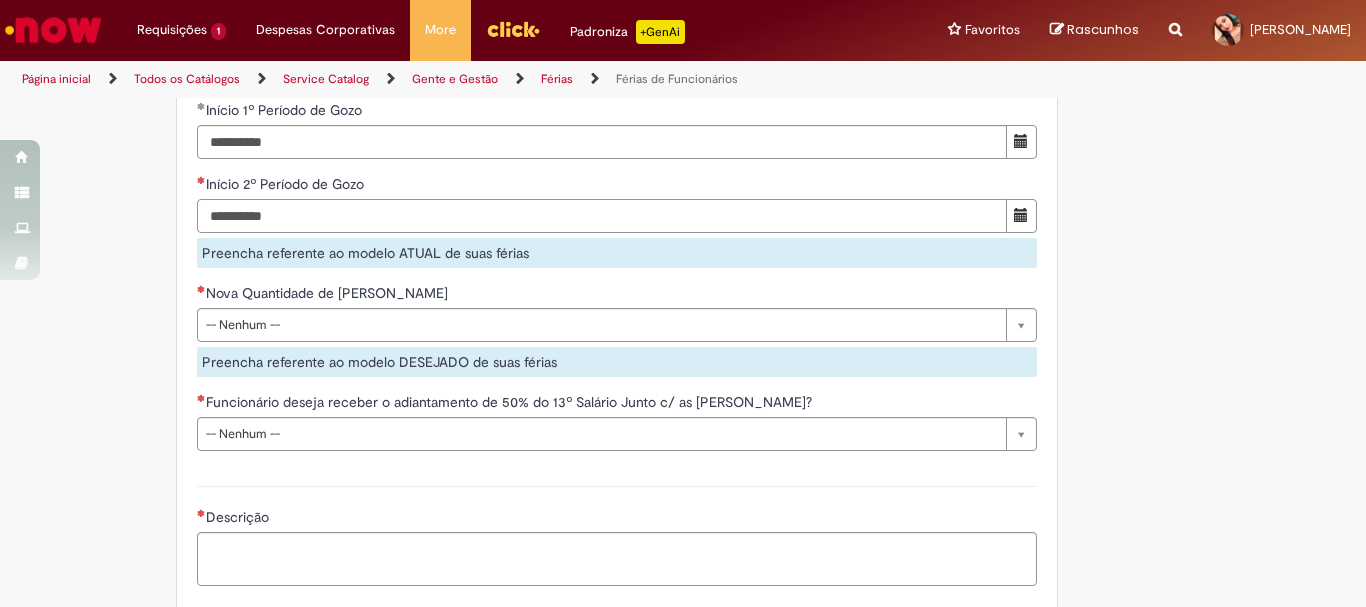 click on "Início 2º Período de Gozo" at bounding box center [602, 216] 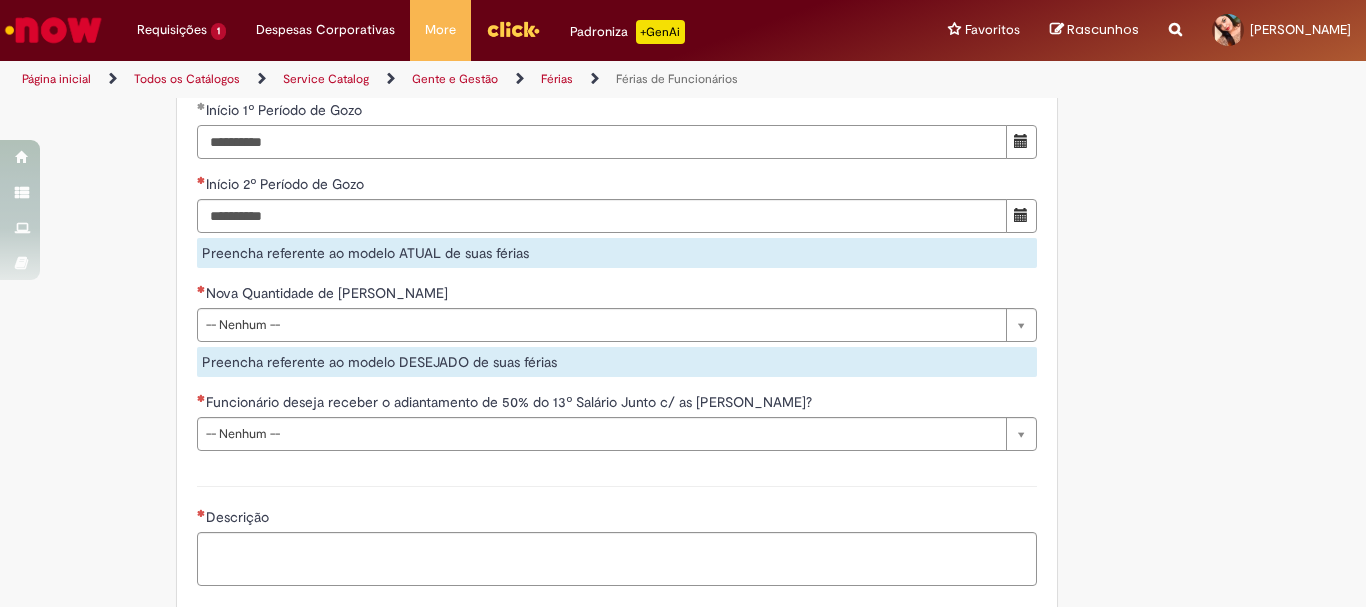 click on "**********" at bounding box center (602, 142) 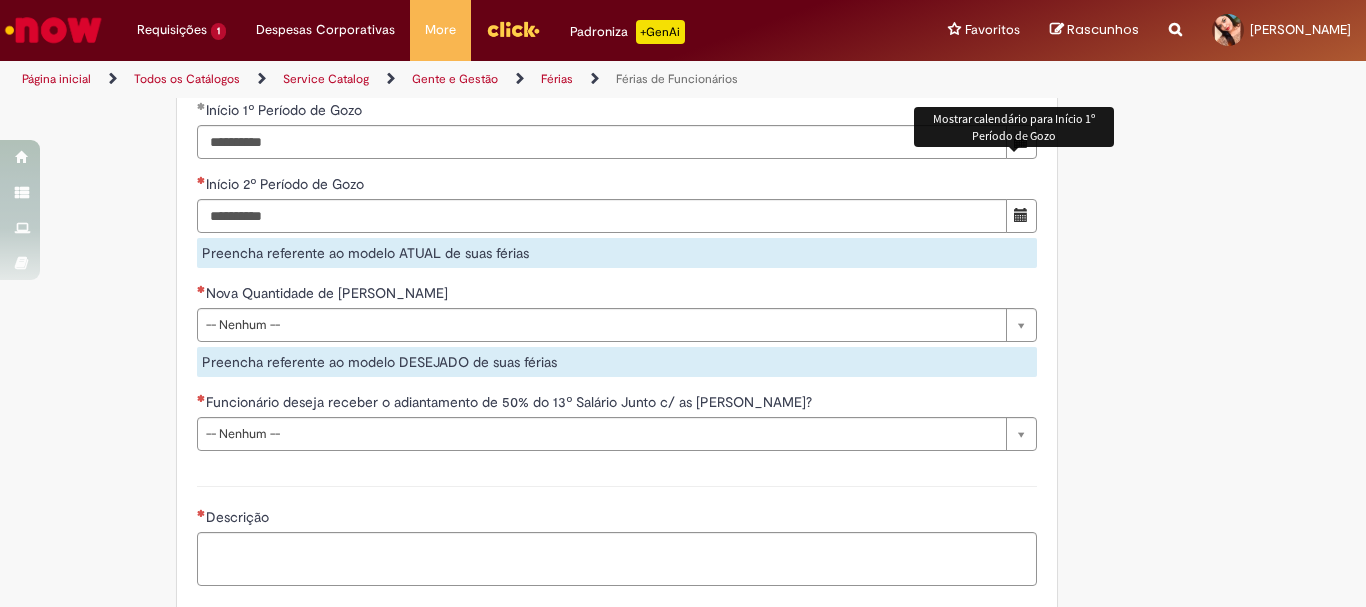 click at bounding box center (1021, 141) 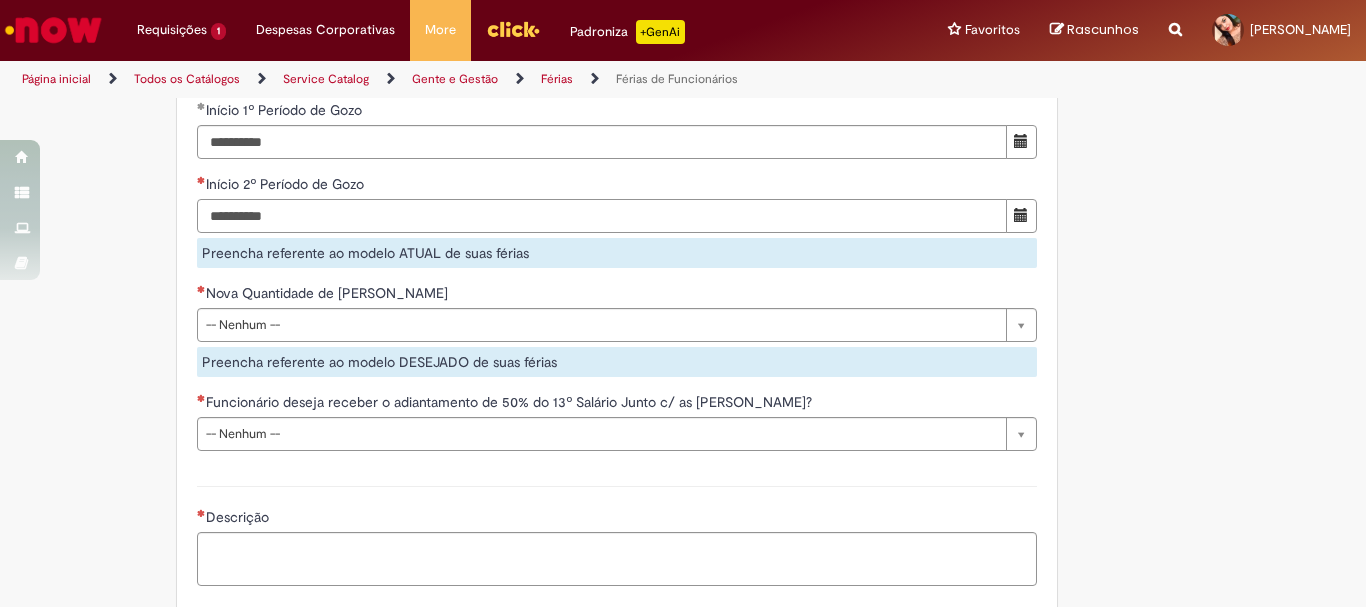 click on "Início 2º Período de Gozo" at bounding box center (602, 216) 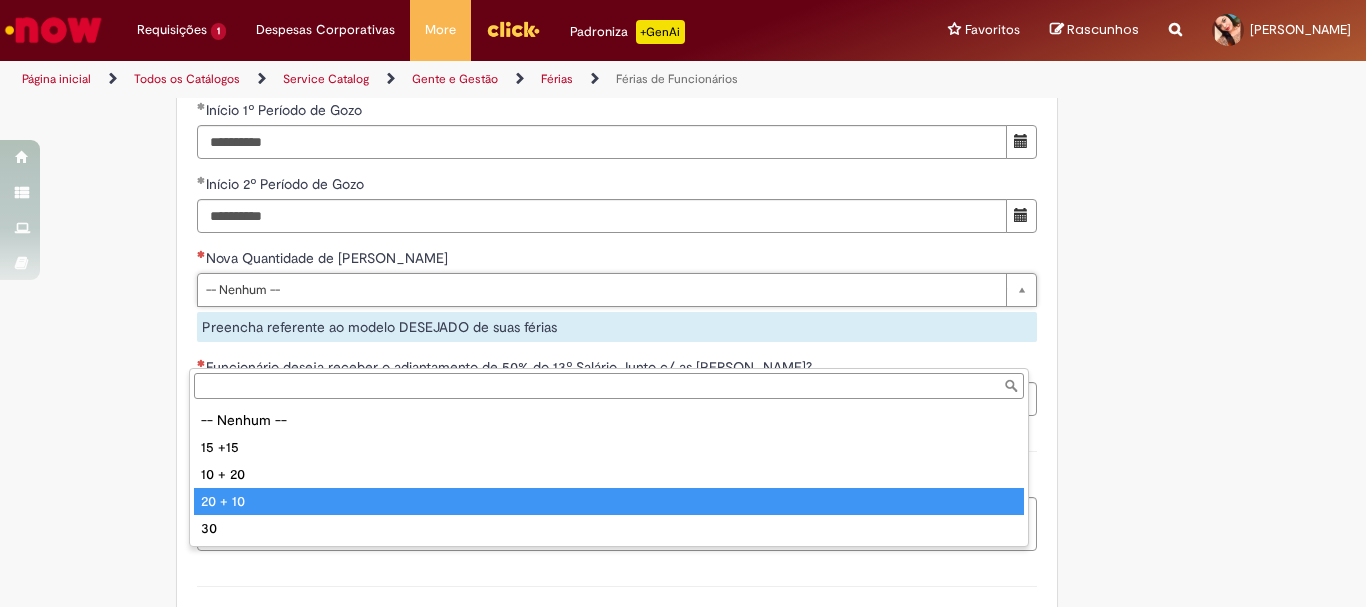 type on "*******" 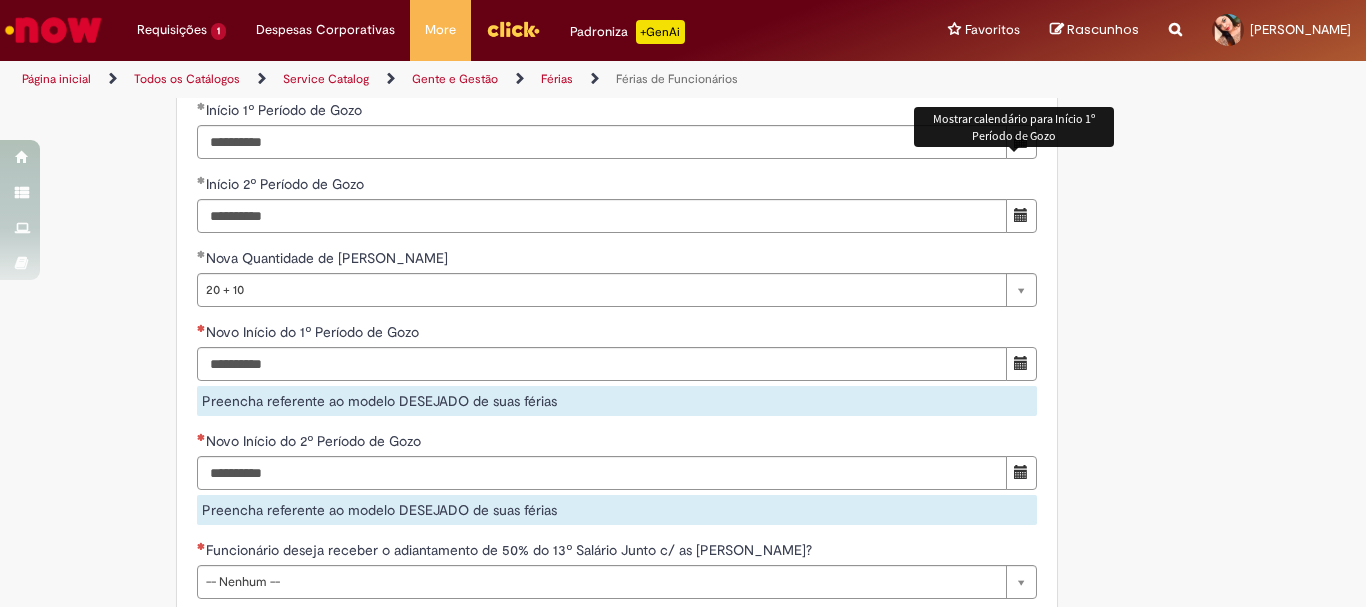 click at bounding box center [1021, 142] 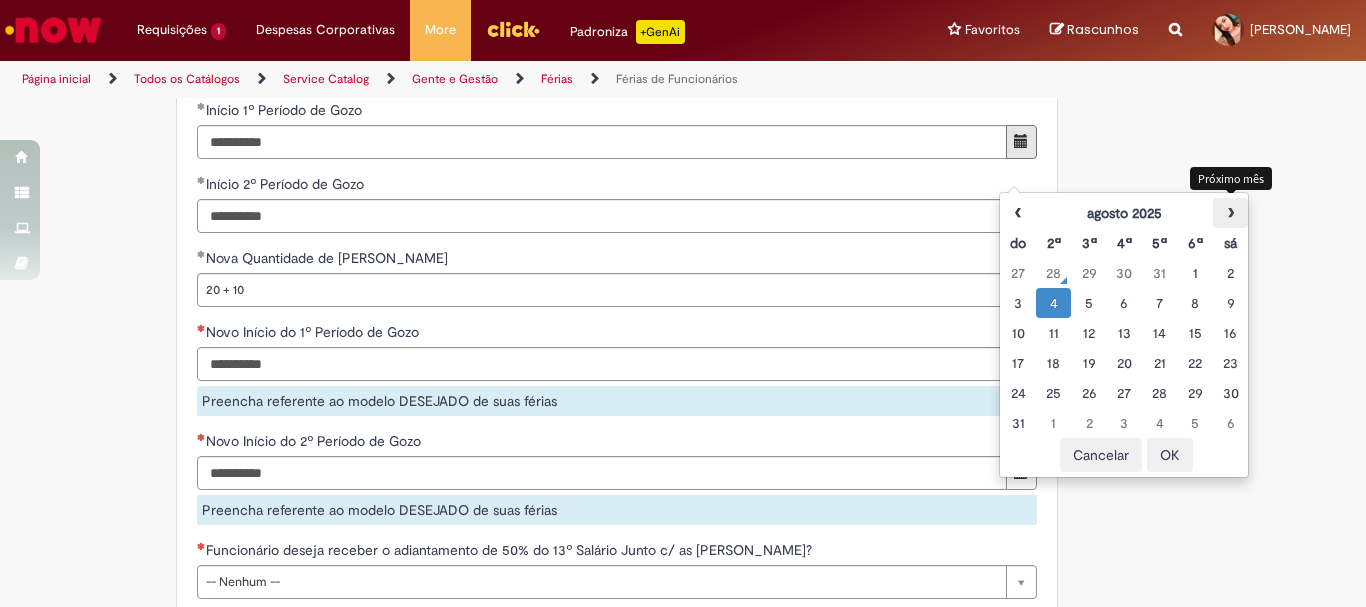 click on "›" at bounding box center (1230, 213) 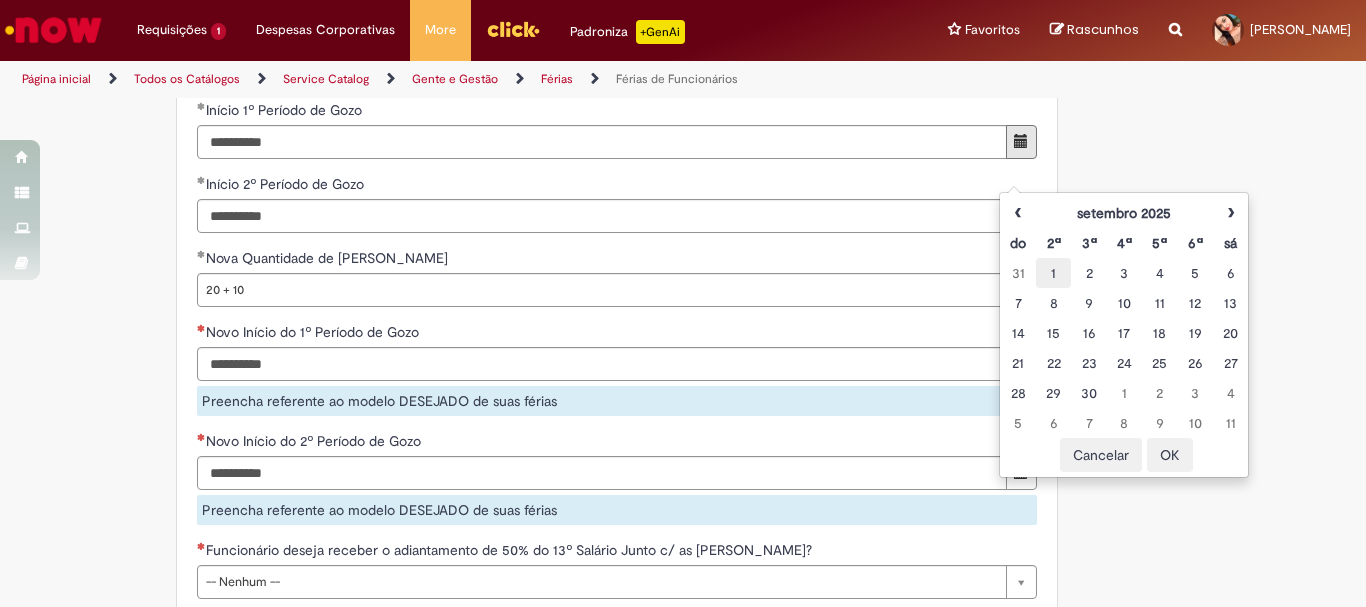 click on "1" at bounding box center (1053, 273) 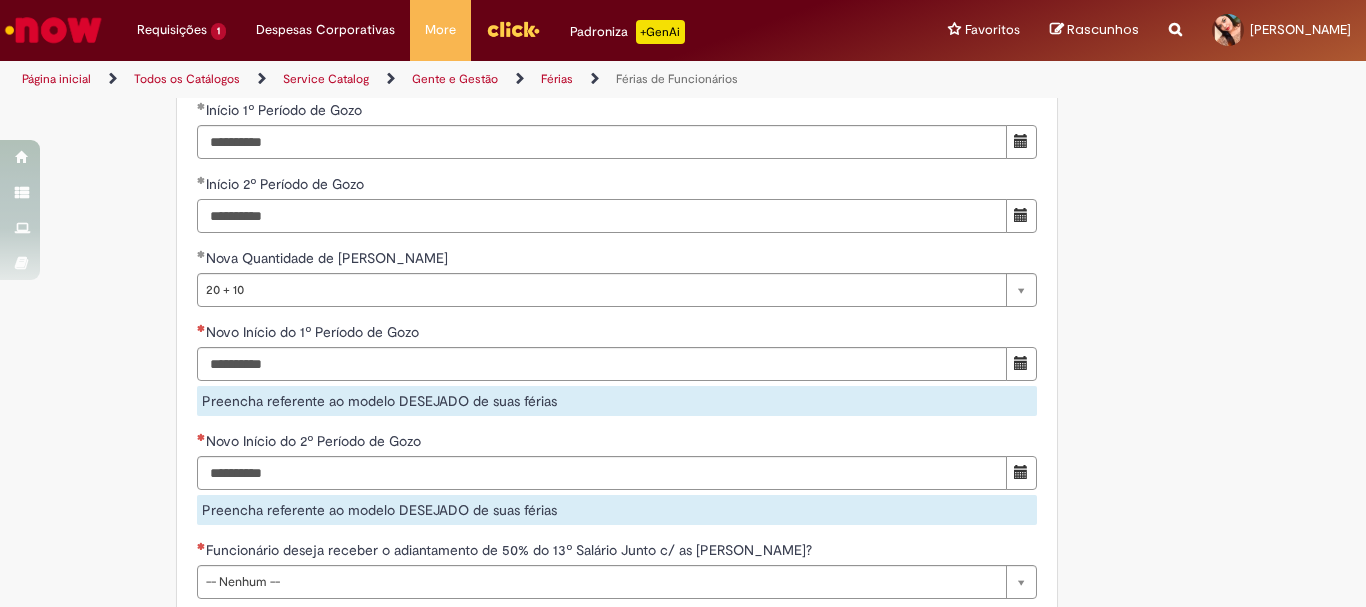 click on "**********" at bounding box center (602, 216) 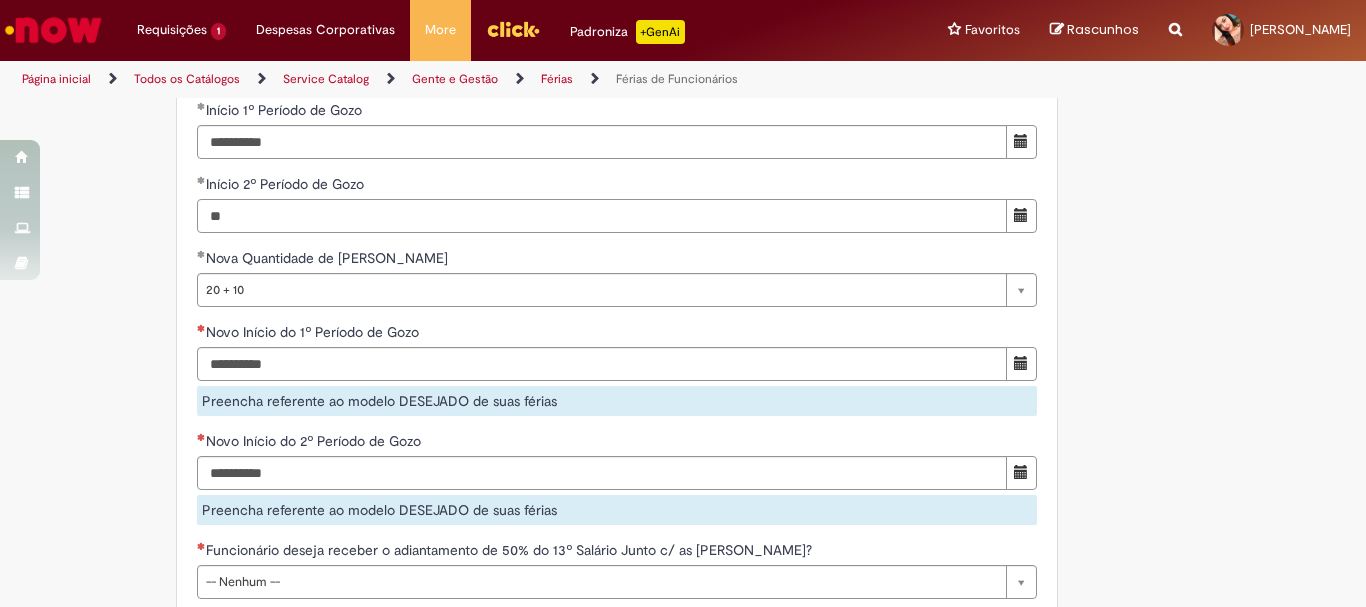 type on "*" 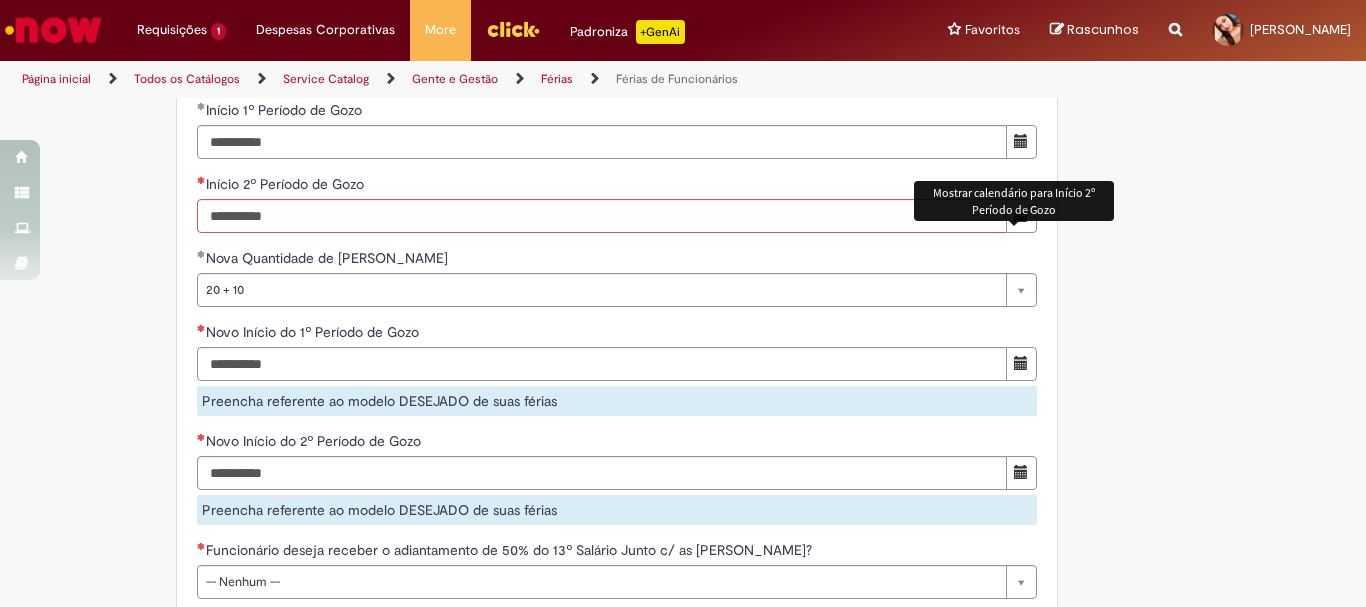 click at bounding box center [1021, 215] 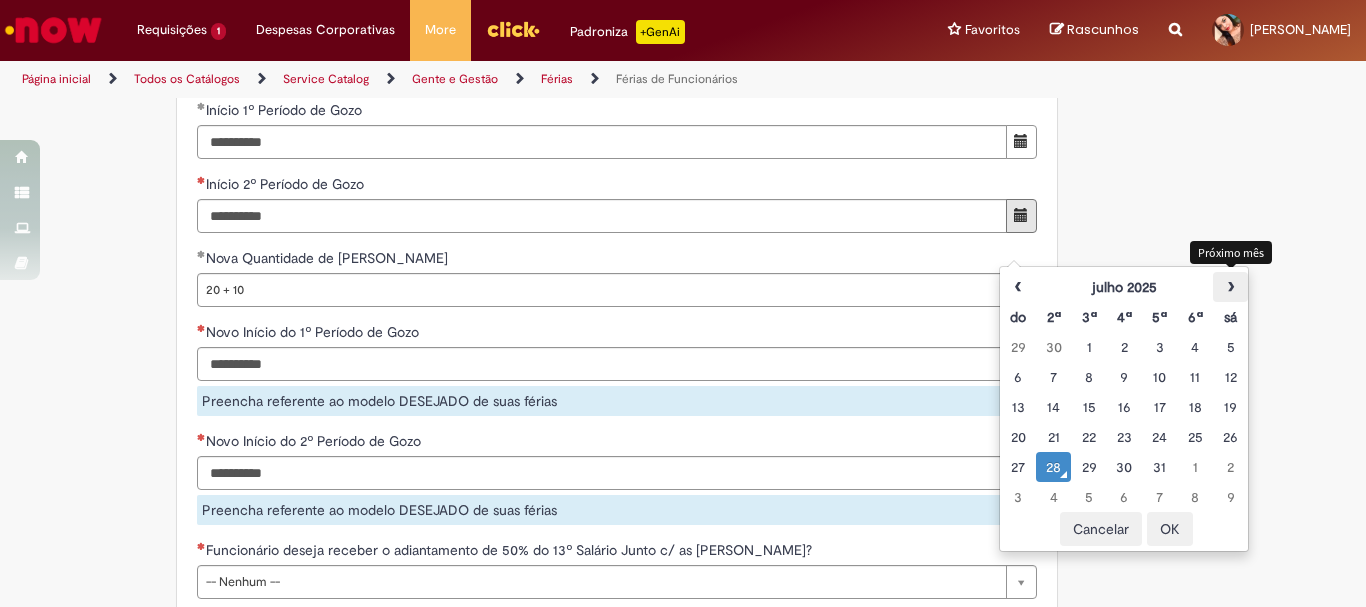 click on "›" at bounding box center [1230, 287] 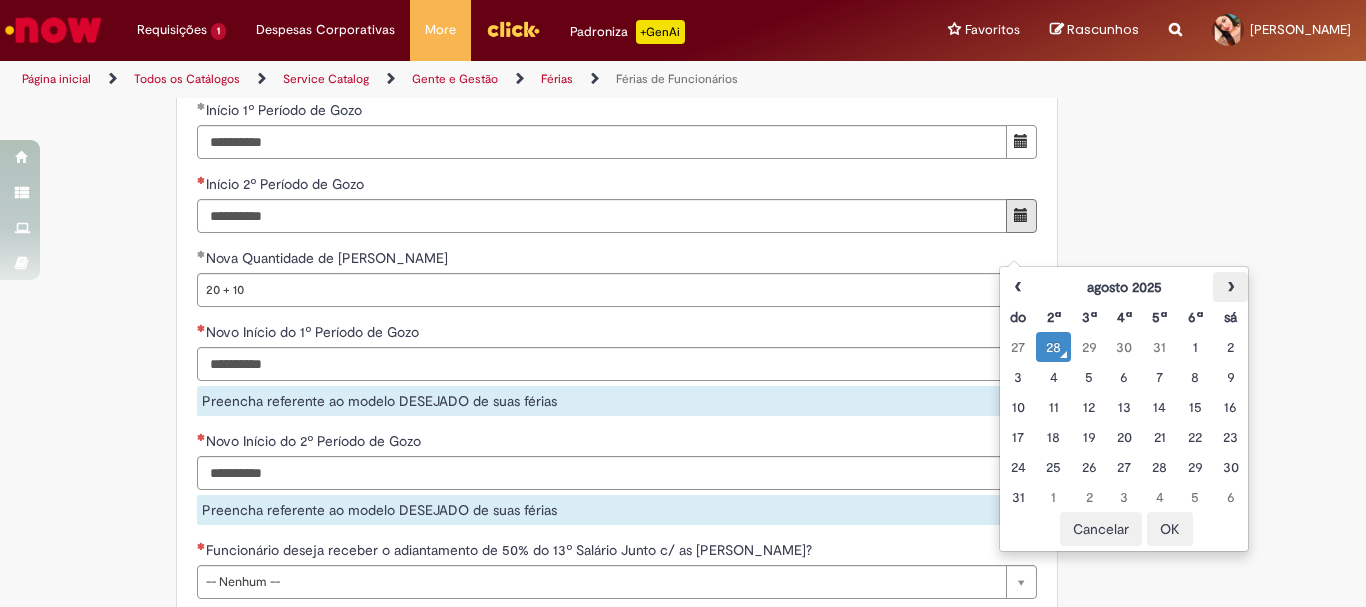 click on "›" at bounding box center [1230, 287] 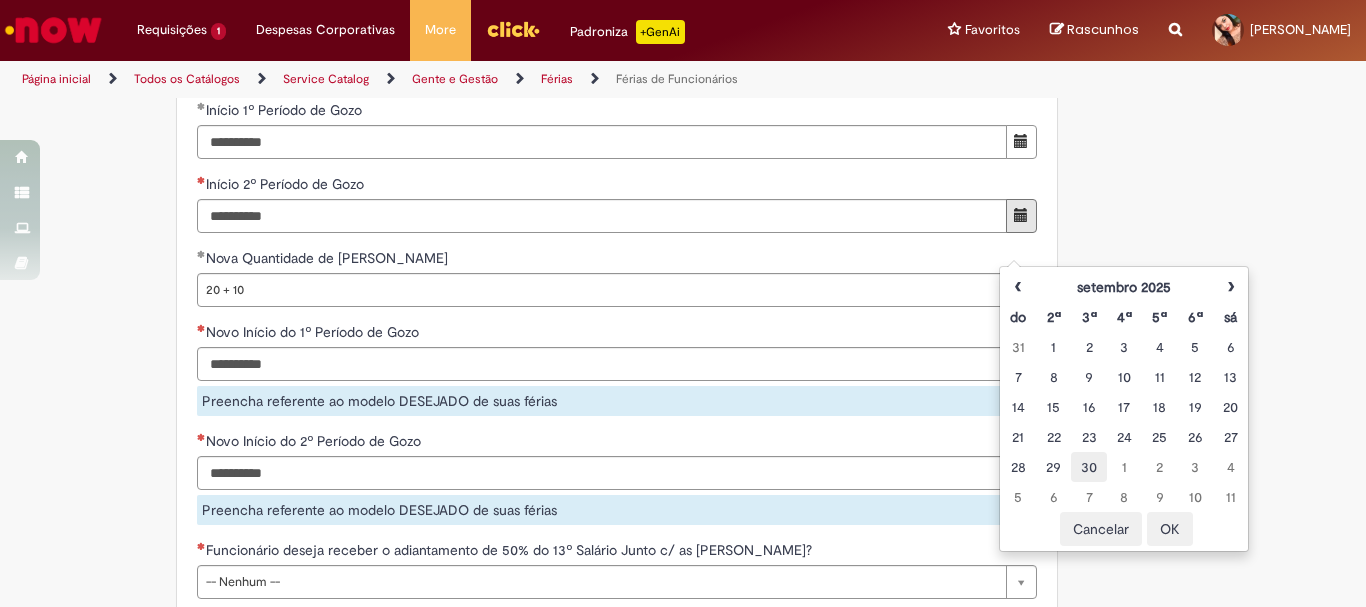 click on "30" at bounding box center [1088, 467] 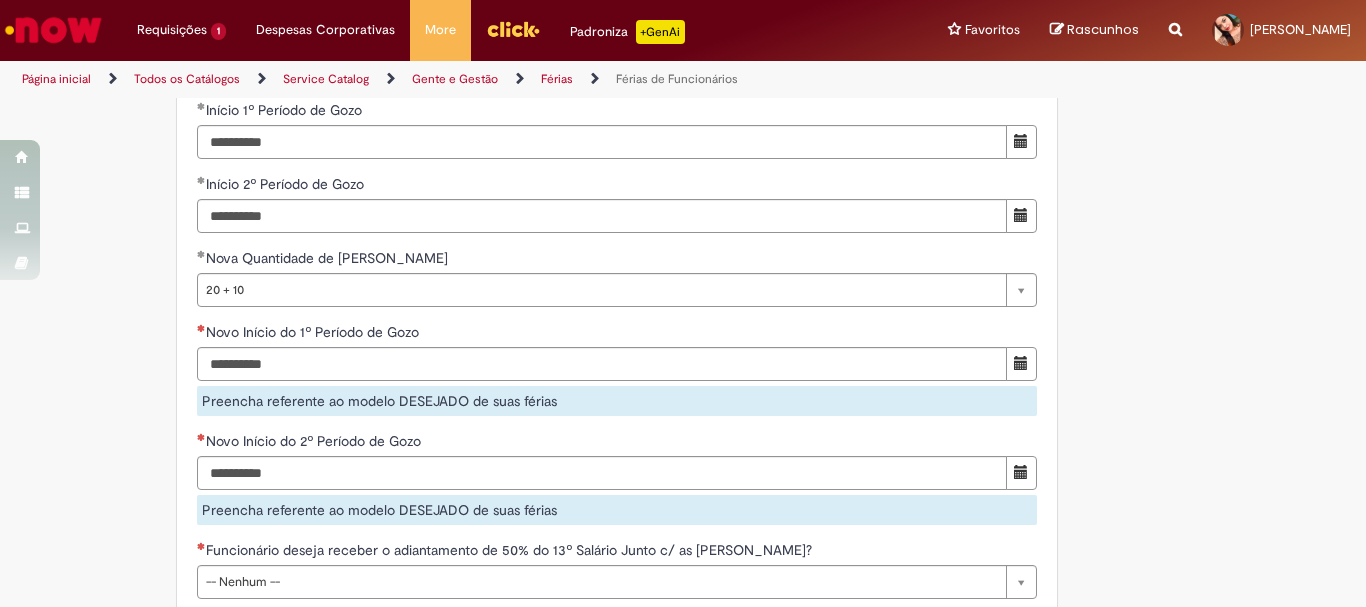 click on "Adicionar a Favoritos
Férias de Funcionários
Oferta destinada para esclarecimento de dúvidas e inclusões/exceções/cancelamentos de férias por exceções.
Utilize esta oferta:
Para ajustar, cancelar ou incluir férias com menos de 35 dias para o início;
Para fracionar suas férias em 03 períodos (se elegível);
Caso Click apresente alguma instabilidade no serviço de Férias que, mesmo após você abrir um  incidente  (e tiver evidência do número), não for corrigido por completo ou  em tempo de ajustar no próprio sistema;
> Para incluir, alterar ou cancelar Férias dentro do prazo de 35 dias de antecedência, é só acessar  Portal Click  > Você > Férias; > Para acessar a Diretriz de Férias, basta  clicar aqui
> Ficou com dúvidas sobre Férias via Termo? É só acessar a   FAQ – Fluxo de alteração de férias por exceção no Click Dúvidas Trabalhistas ." at bounding box center [683, -355] 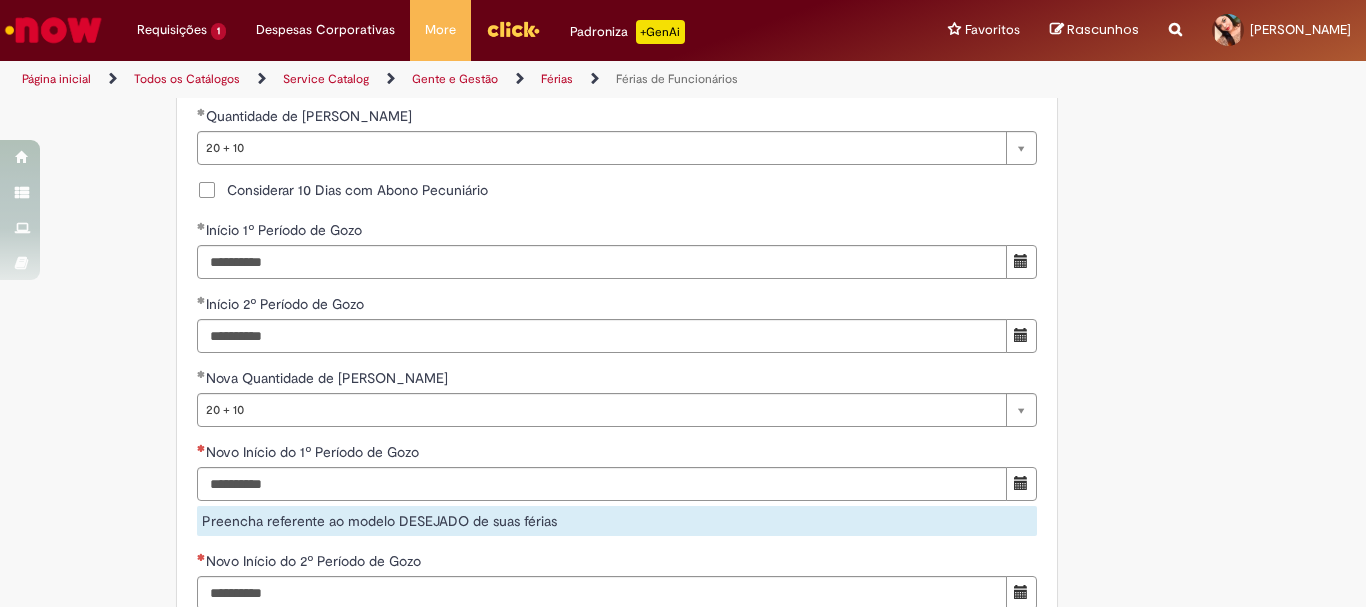 scroll, scrollTop: 1782, scrollLeft: 0, axis: vertical 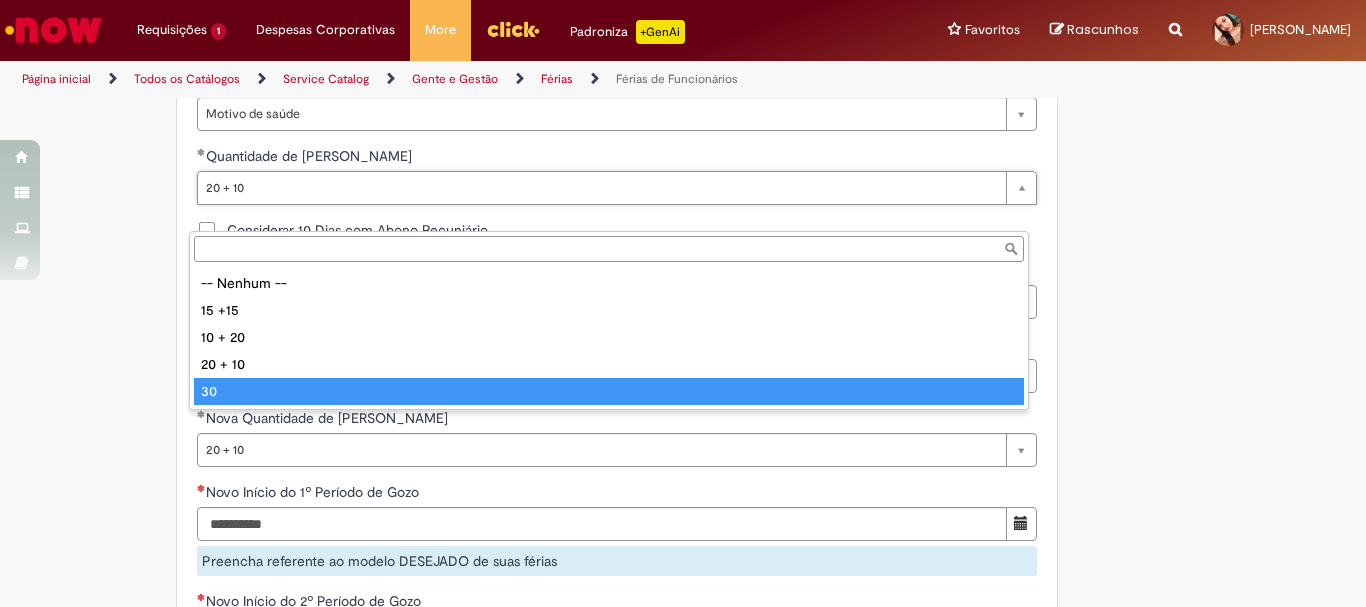click on "-- Nenhum -- 15 +15 10 + 20 20 + 10 30" at bounding box center (609, 337) 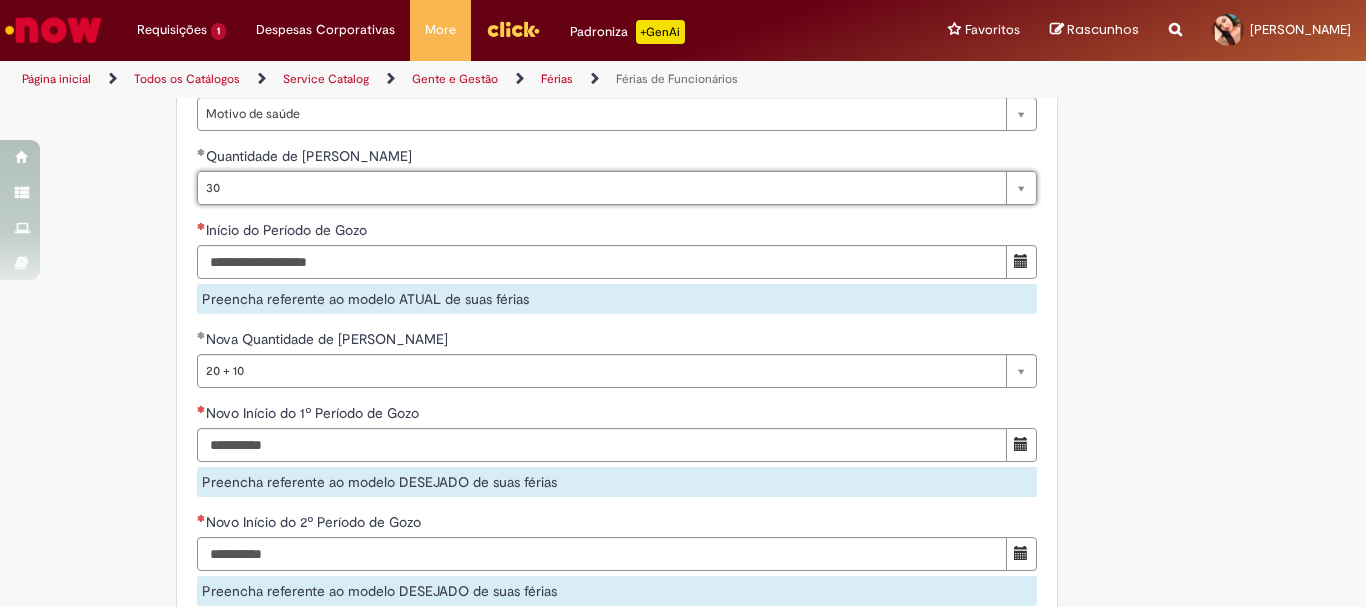 scroll, scrollTop: 0, scrollLeft: 15, axis: horizontal 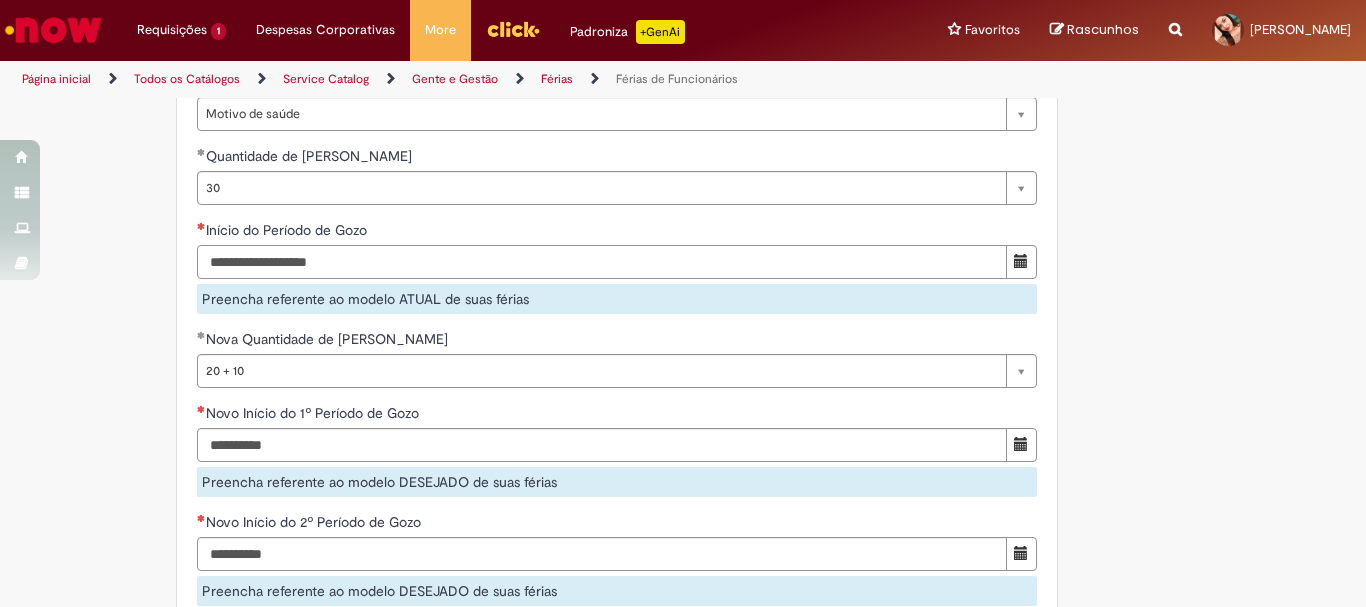 click on "Início do Período de Gozo" at bounding box center [602, 262] 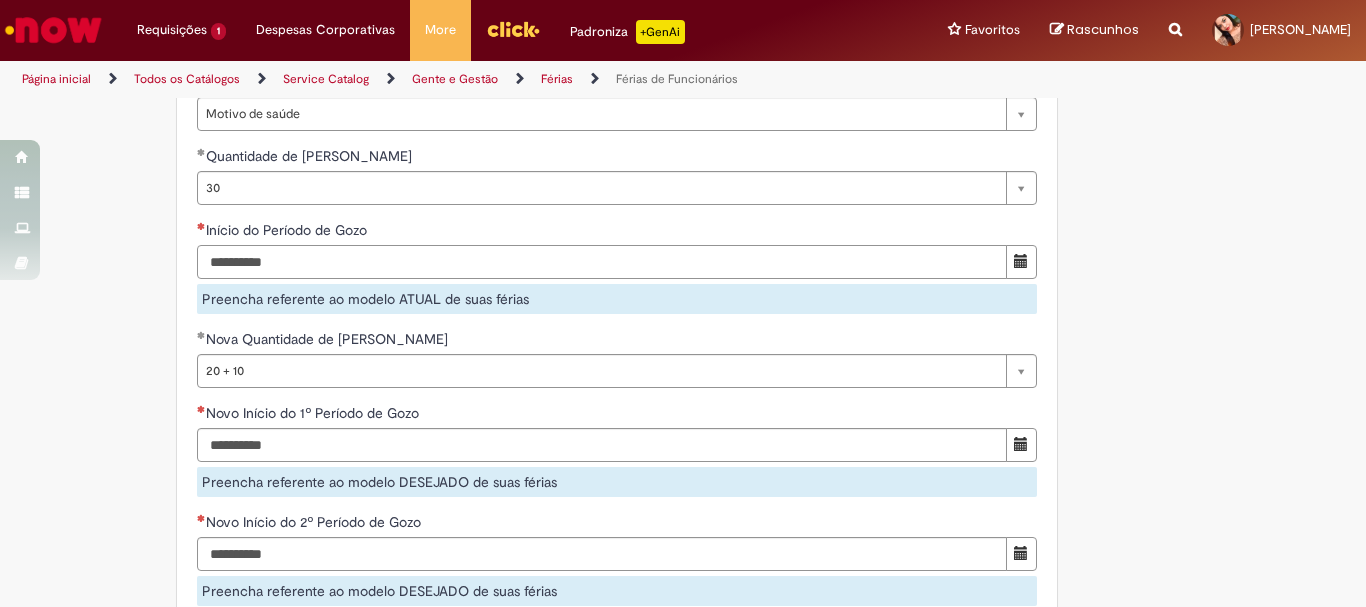 type on "**********" 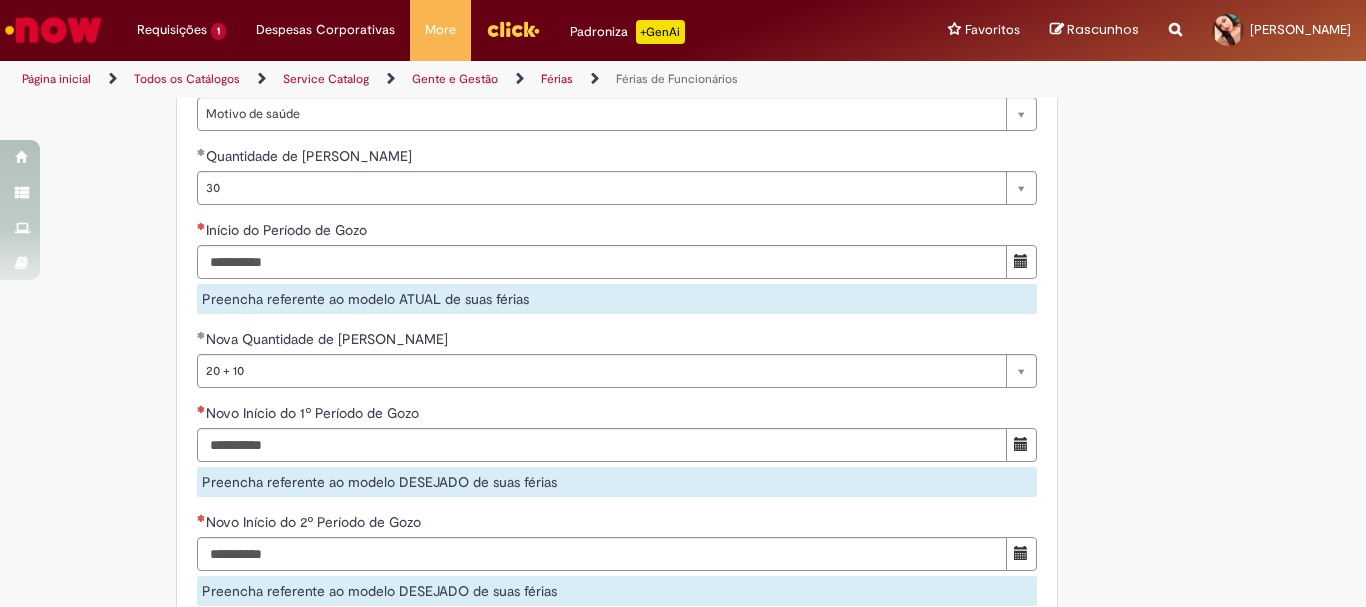 click on "Adicionar a Favoritos
Férias de Funcionários
Oferta destinada para esclarecimento de dúvidas e inclusões/exceções/cancelamentos de férias por exceções.
Utilize esta oferta:
Para ajustar, cancelar ou incluir férias com menos de 35 dias para o início;
Para fracionar suas férias em 03 períodos (se elegível);
Caso Click apresente alguma instabilidade no serviço de Férias que, mesmo após você abrir um  incidente  (e tiver evidência do número), não for corrigido por completo ou  em tempo de ajustar no próprio sistema;
> Para incluir, alterar ou cancelar Férias dentro do prazo de 35 dias de antecedência, é só acessar  Portal Click  > Você > Férias; > Para acessar a Diretriz de Férias, basta  clicar aqui
> Ficou com dúvidas sobre Férias via Termo? É só acessar a   FAQ – Fluxo de alteração de férias por exceção no Click  ou abrir chamado na oferta  ." at bounding box center [585, -234] 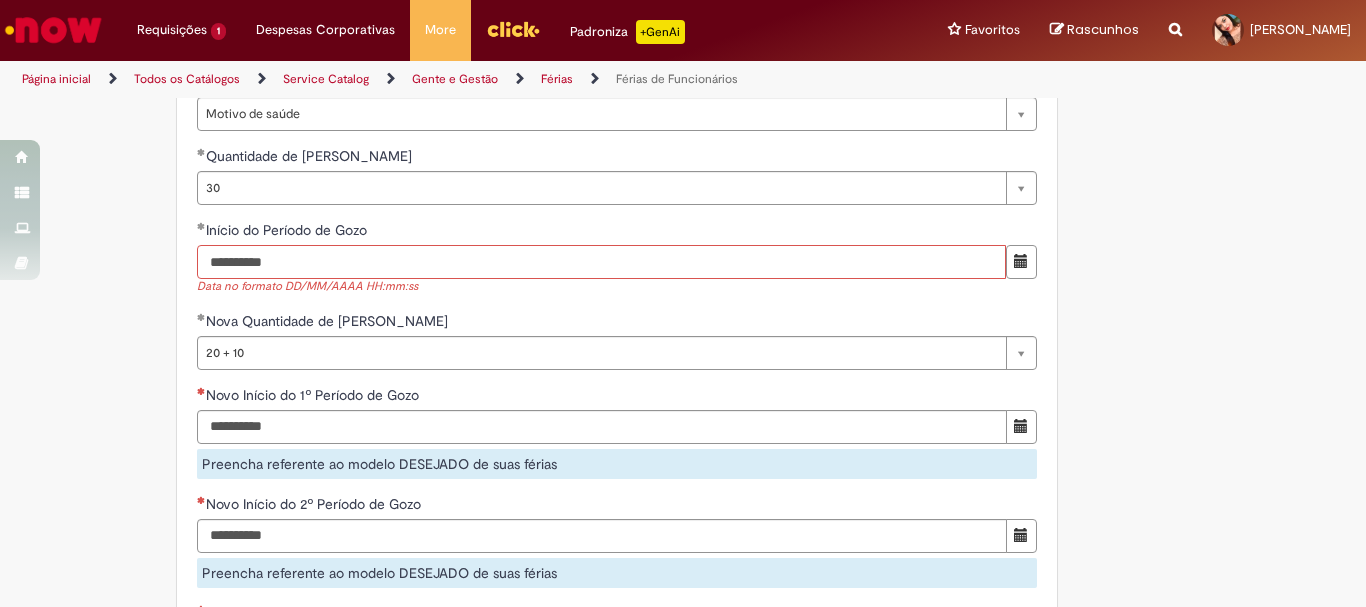 click on "**********" at bounding box center [601, 262] 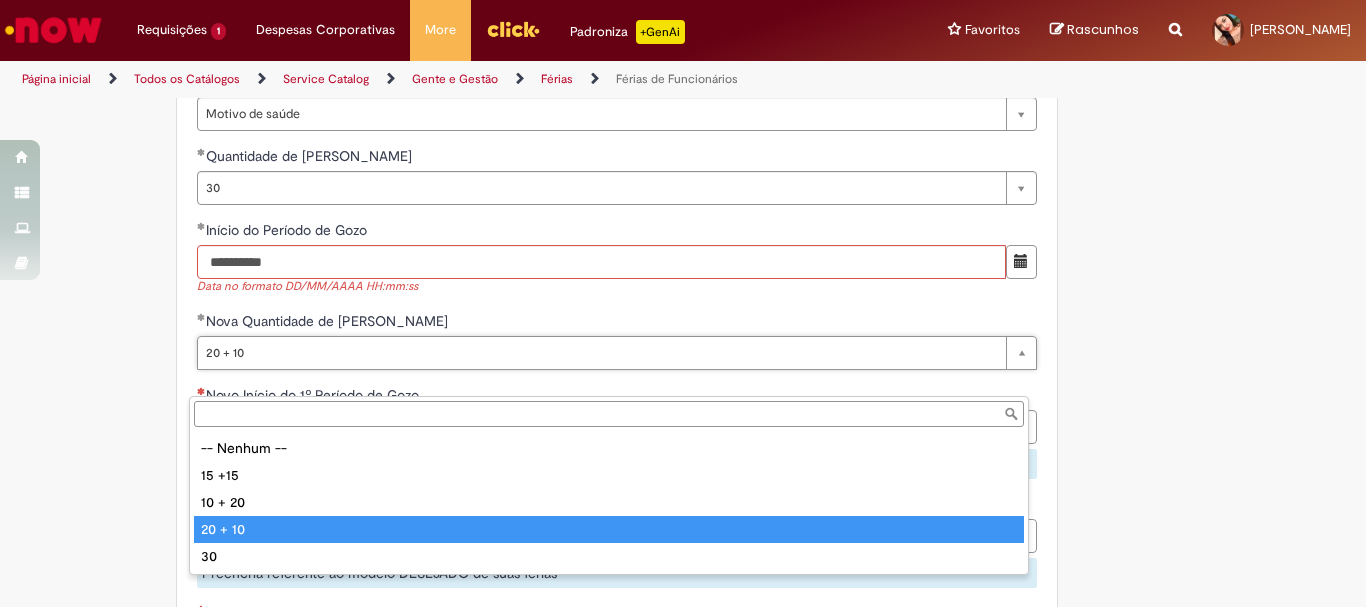 type on "*******" 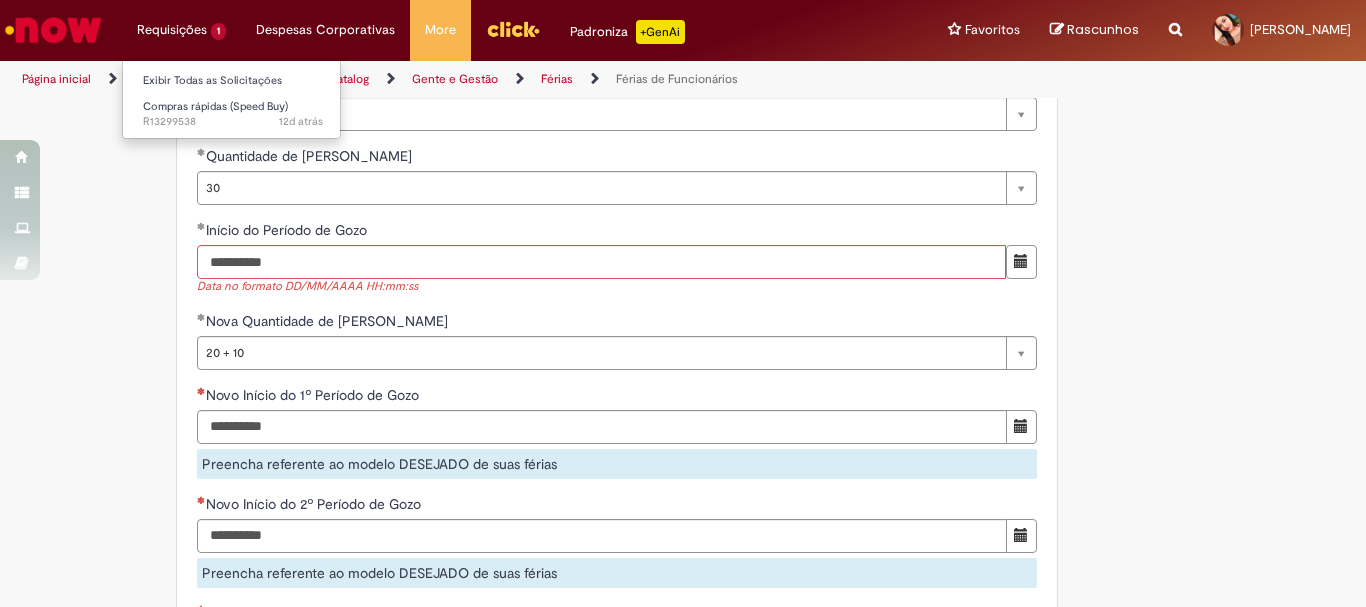 scroll, scrollTop: 0, scrollLeft: 0, axis: both 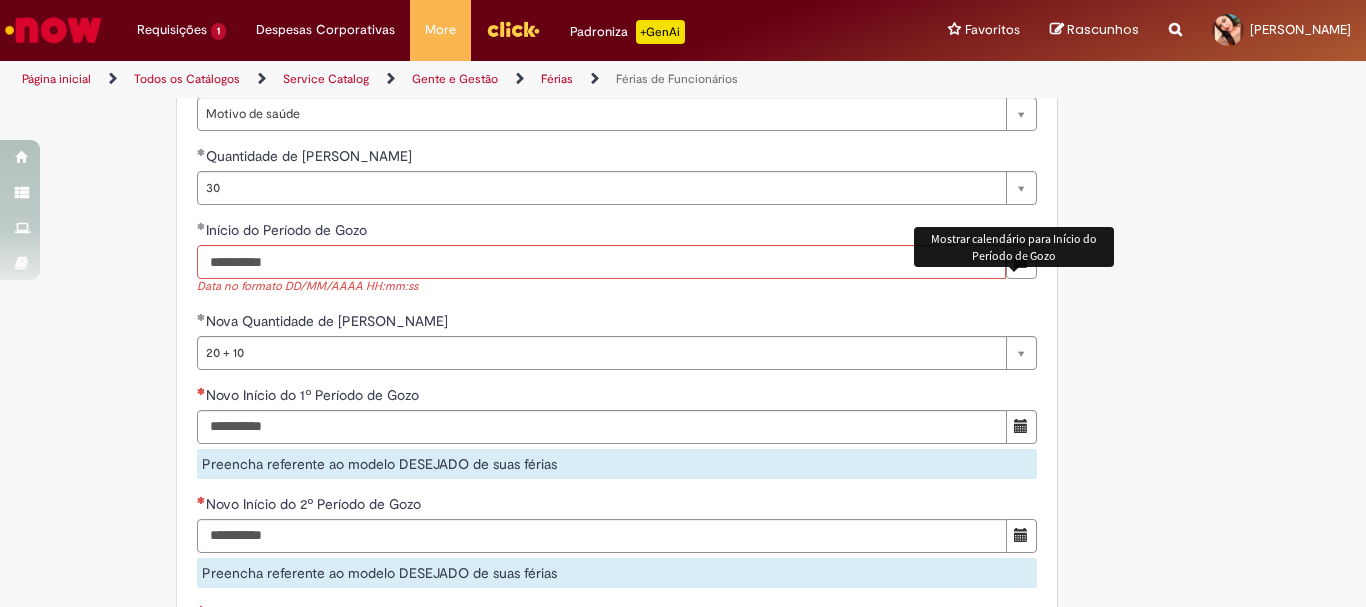 click at bounding box center (1021, 261) 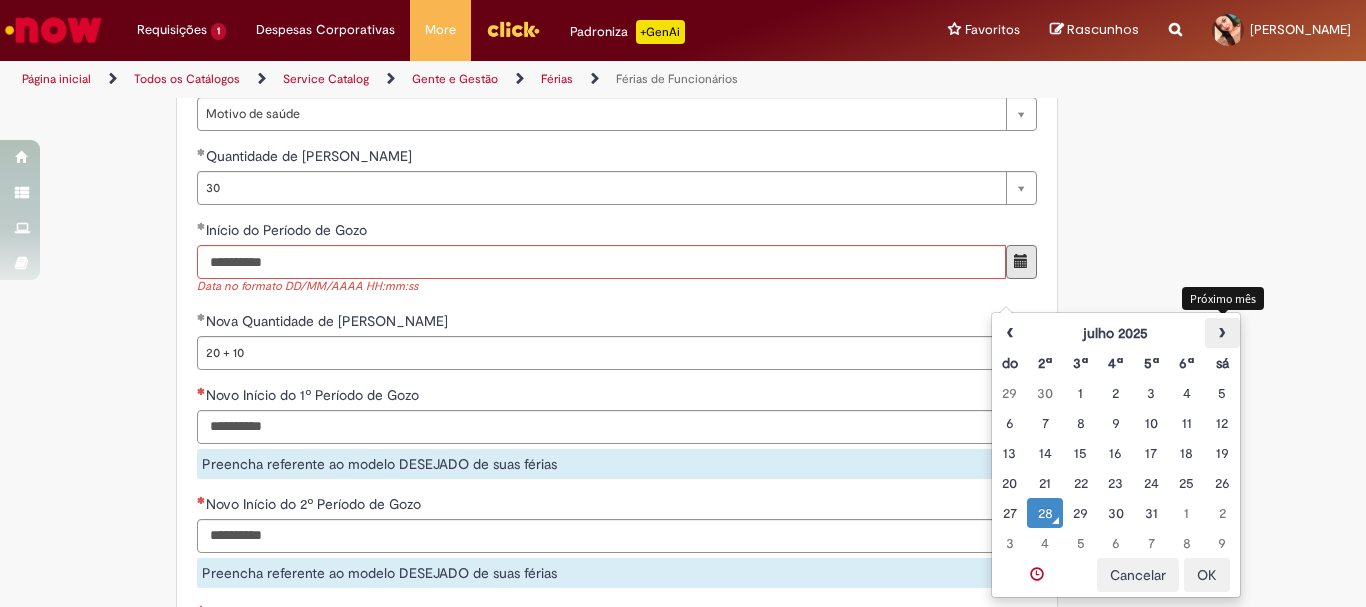 click on "›" at bounding box center [1222, 333] 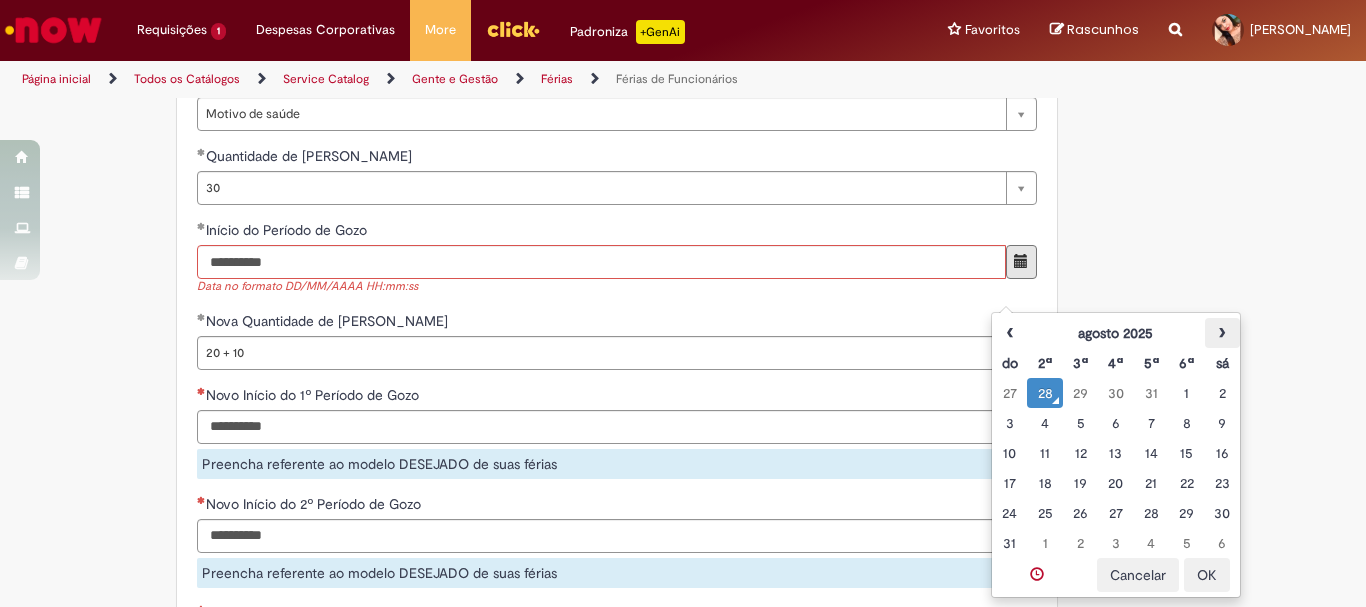 click on "›" at bounding box center [1222, 333] 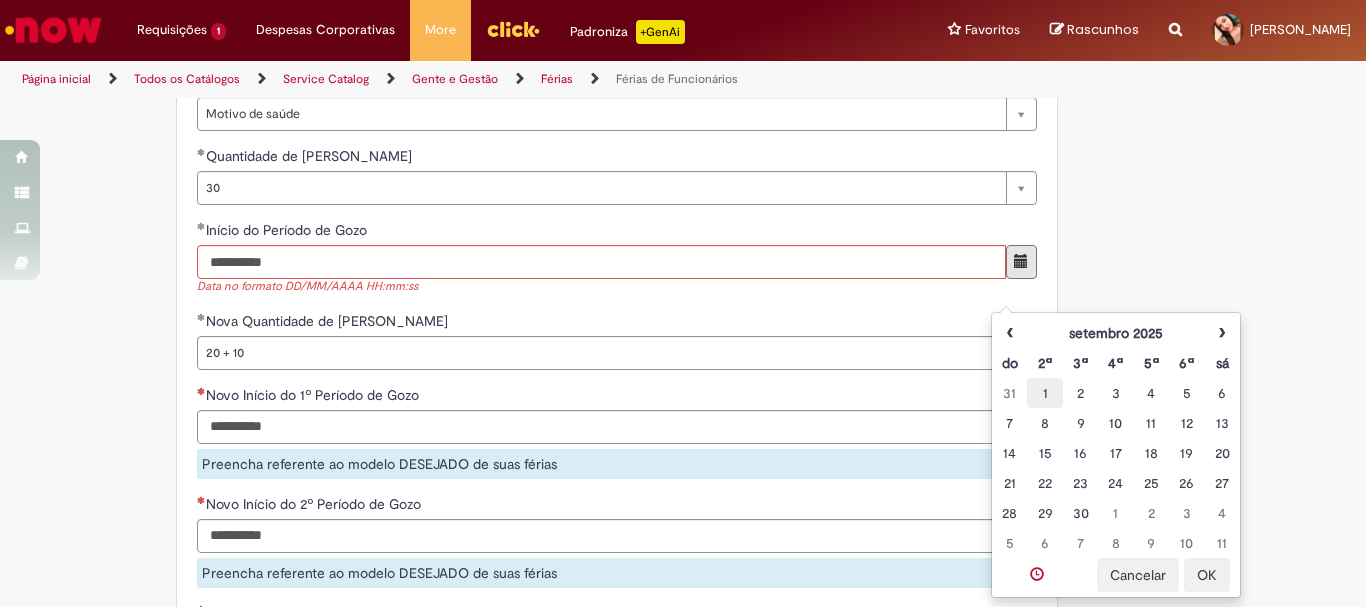 click on "1" at bounding box center (1044, 393) 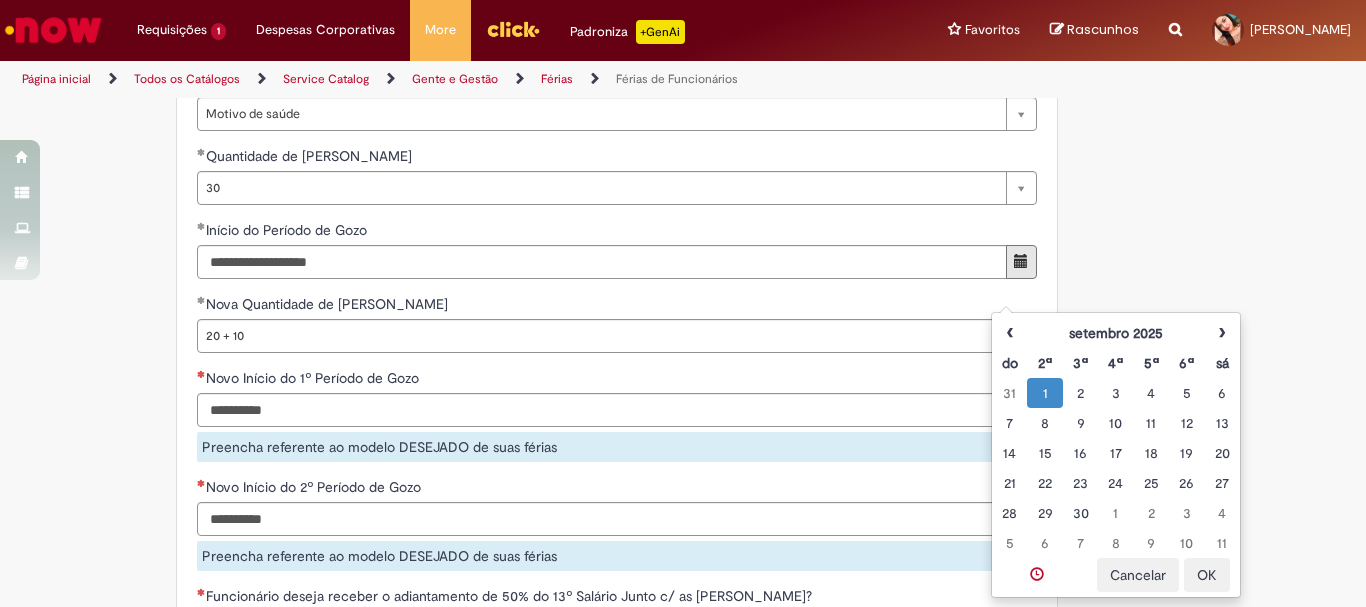 click on "Adicionar a Favoritos
Férias de Funcionários
Oferta destinada para esclarecimento de dúvidas e inclusões/exceções/cancelamentos de férias por exceções.
Utilize esta oferta:
Para ajustar, cancelar ou incluir férias com menos de 35 dias para o início;
Para fracionar suas férias em 03 períodos (se elegível);
Caso Click apresente alguma instabilidade no serviço de Férias que, mesmo após você abrir um  incidente  (e tiver evidência do número), não for corrigido por completo ou  em tempo de ajustar no próprio sistema;
> Para incluir, alterar ou cancelar Férias dentro do prazo de 35 dias de antecedência, é só acessar  Portal Click  > Você > Férias; > Para acessar a Diretriz de Férias, basta  clicar aqui
> Ficou com dúvidas sobre Férias via Termo? É só acessar a   FAQ – Fluxo de alteração de férias por exceção no Click  ou abrir chamado na oferta  ." at bounding box center [585, -252] 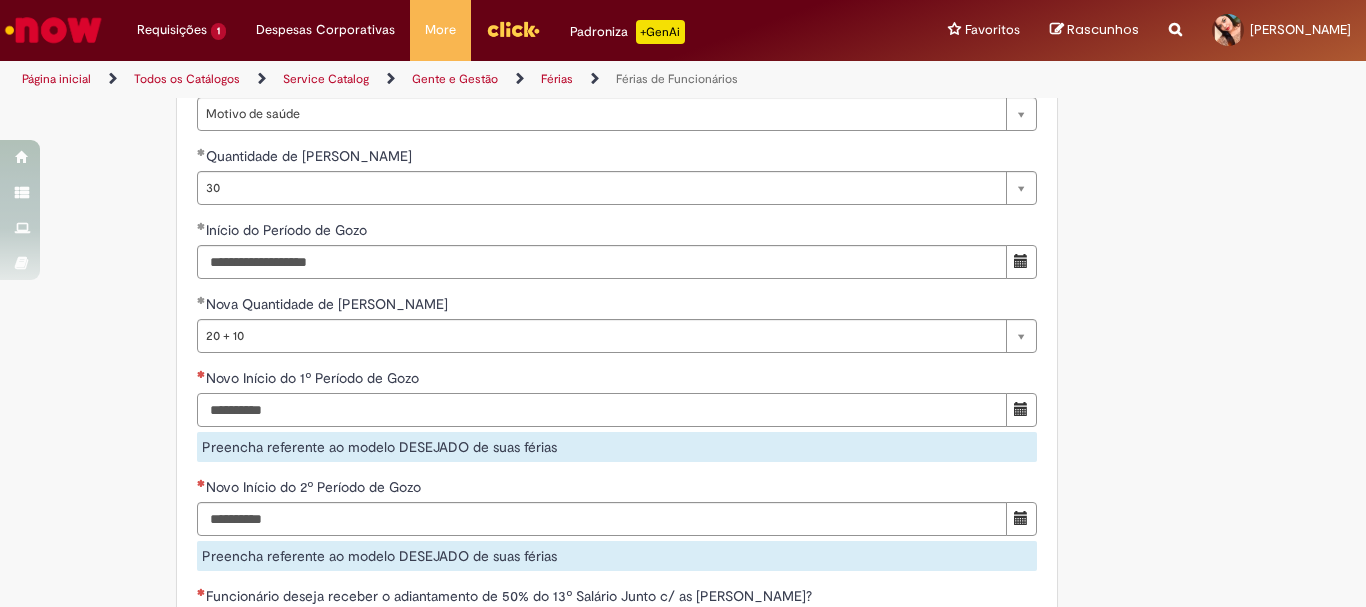 click on "Novo Início do 1º Período de Gozo" at bounding box center (602, 410) 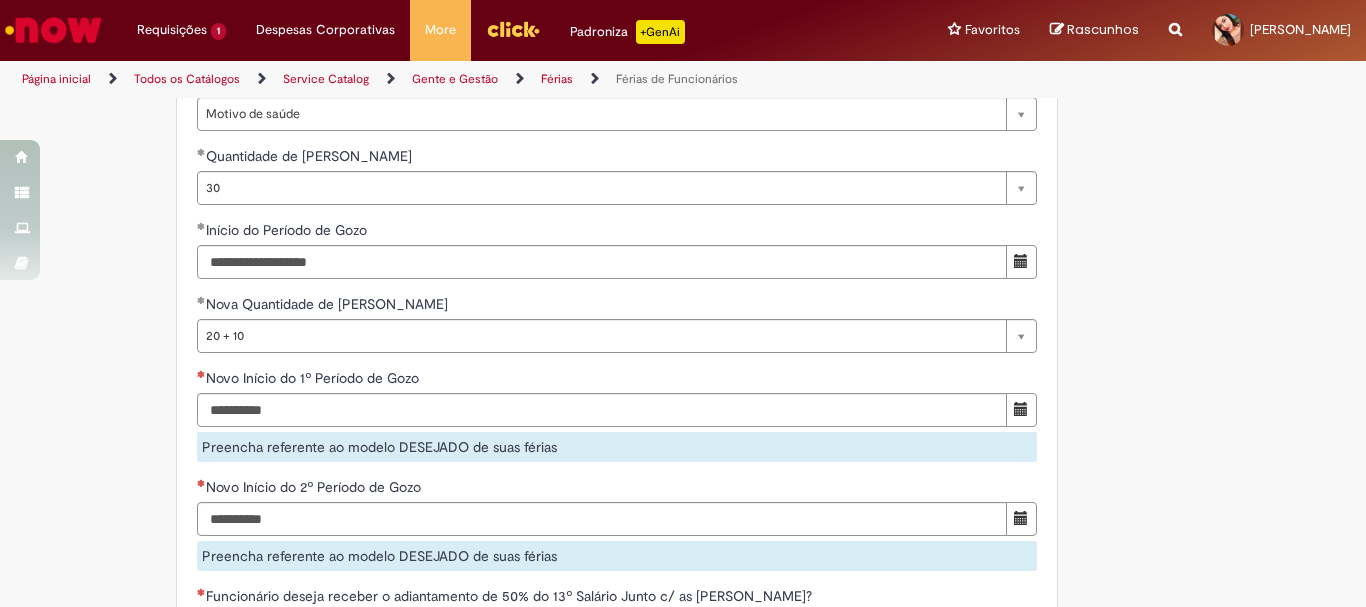 click at bounding box center (1021, 409) 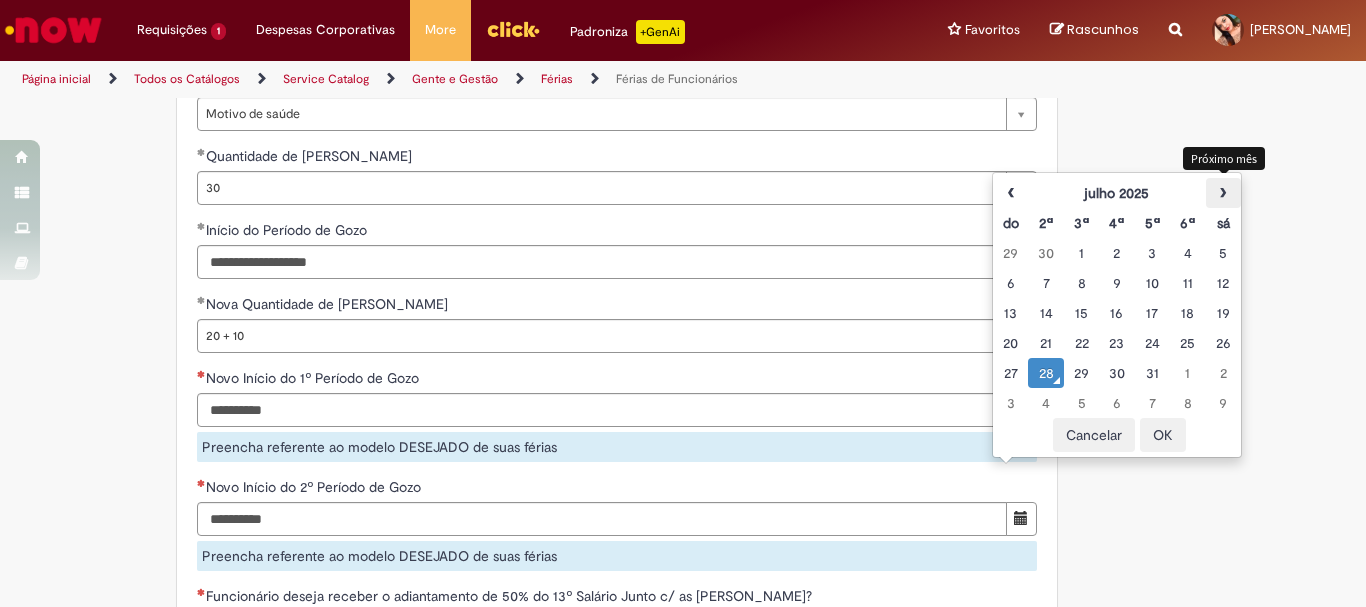 click on "›" at bounding box center (1223, 193) 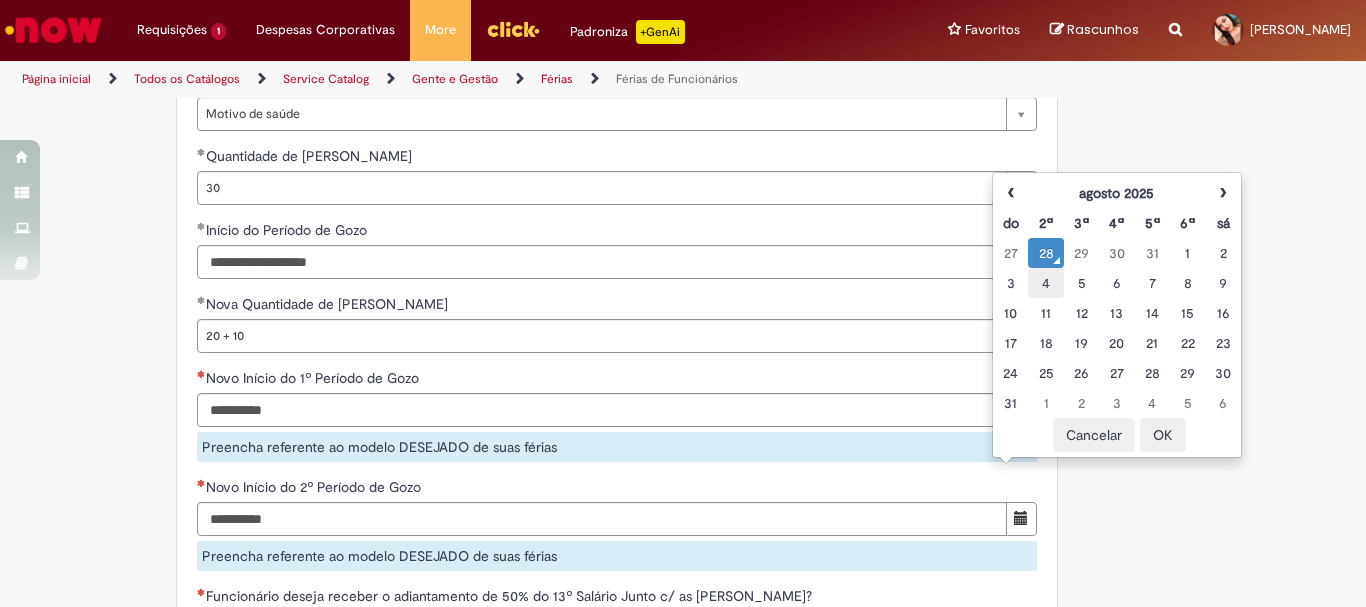 click on "4" at bounding box center [1045, 283] 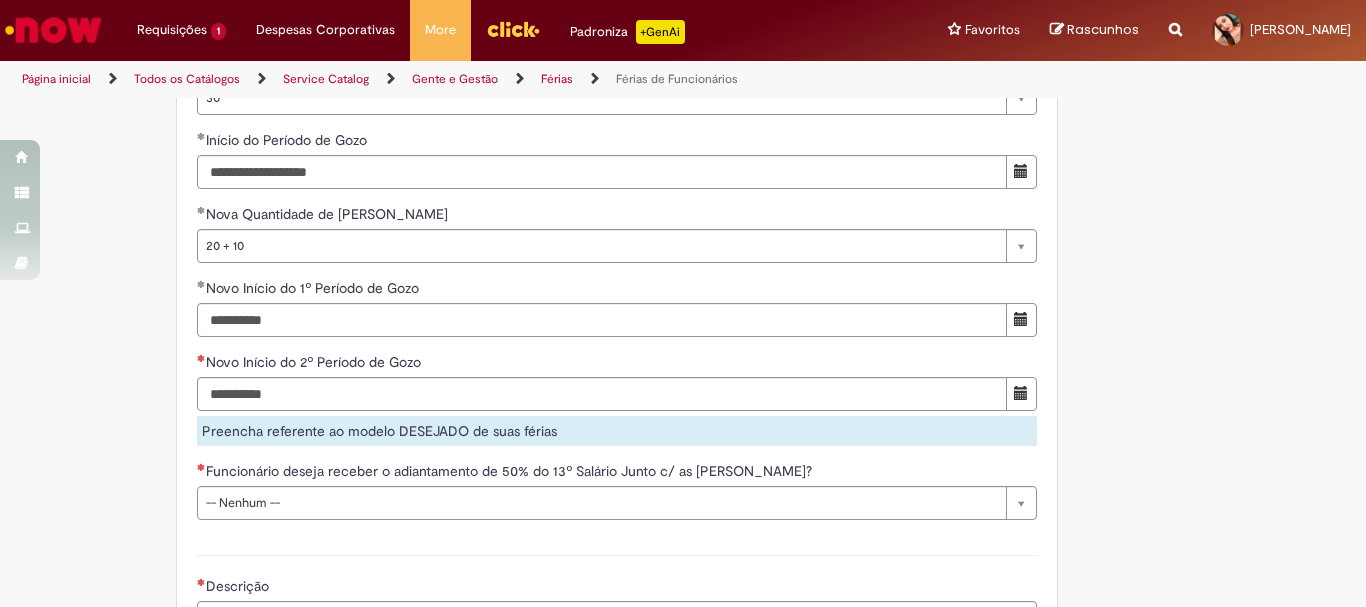 scroll, scrollTop: 1890, scrollLeft: 0, axis: vertical 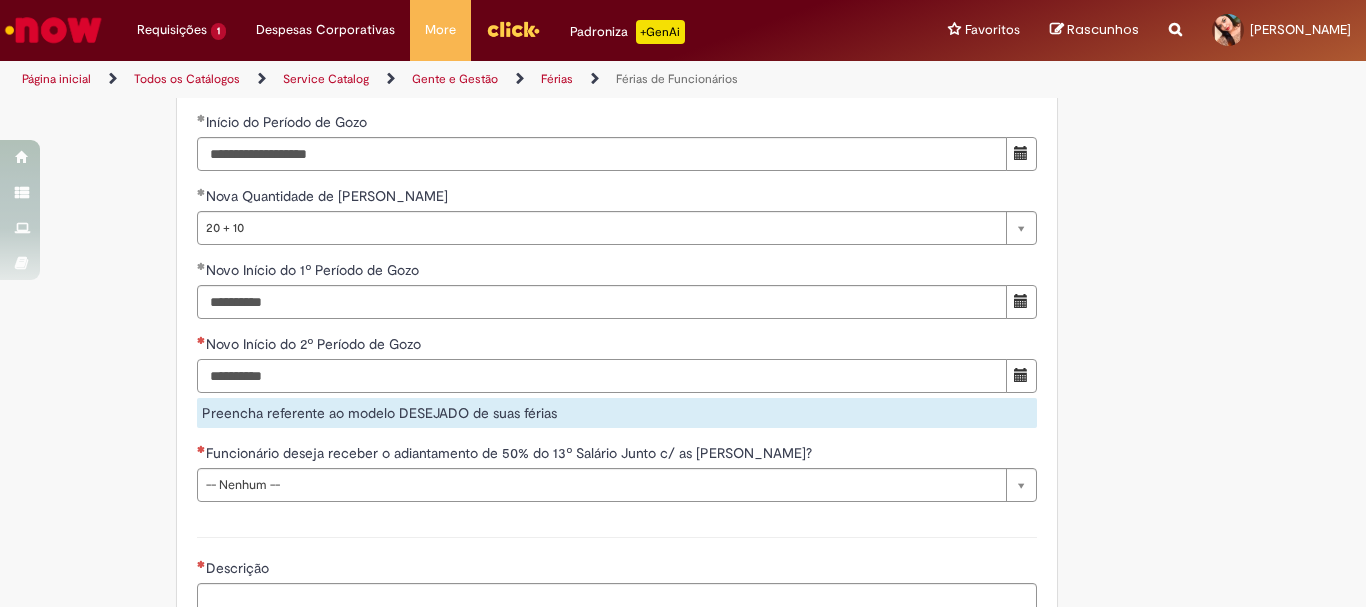 click on "Novo Início do 2º Período de Gozo" at bounding box center (602, 376) 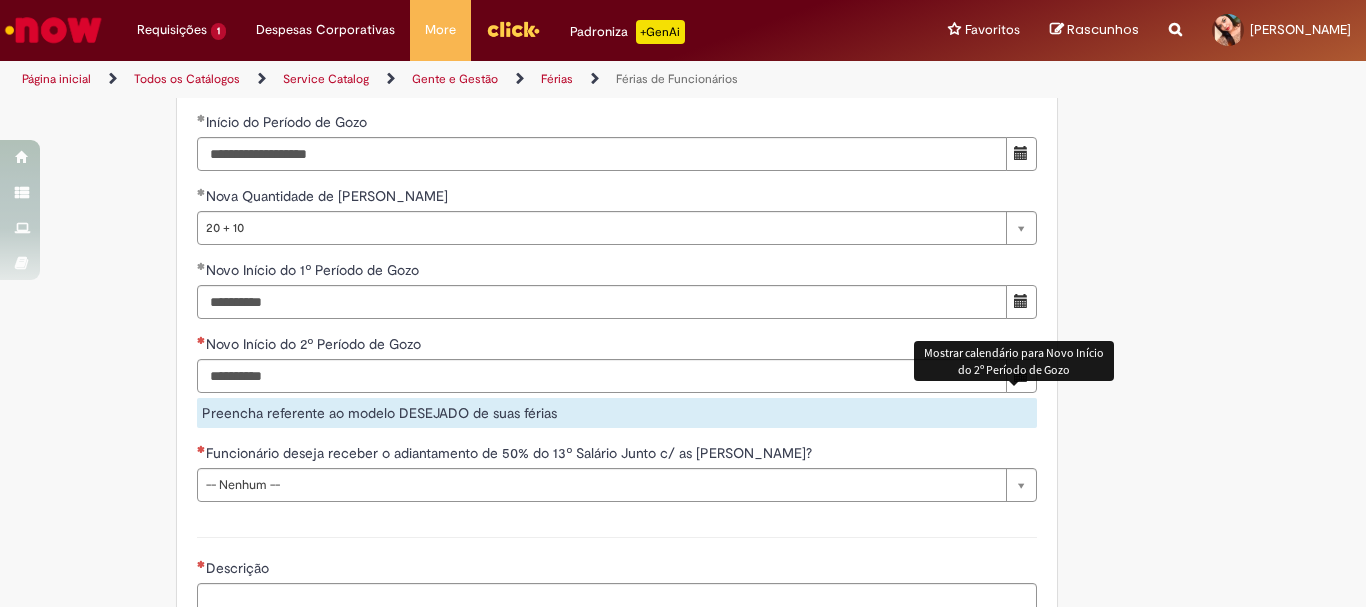 click at bounding box center (1021, 375) 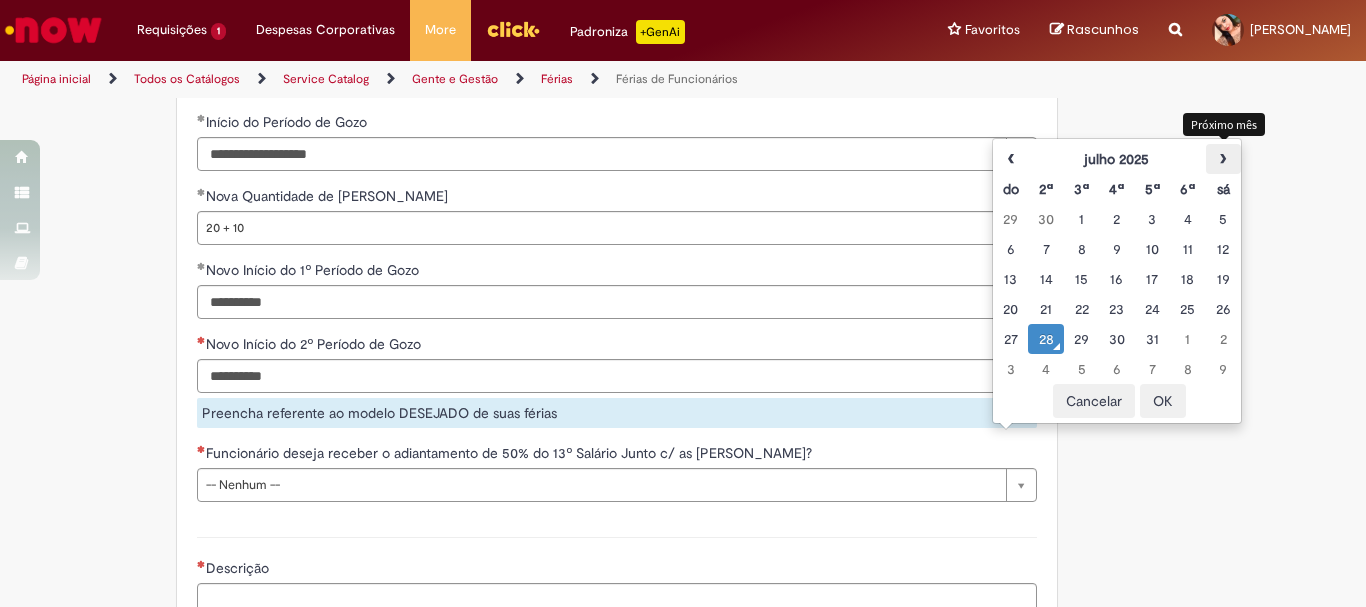 click on "›" at bounding box center [1223, 159] 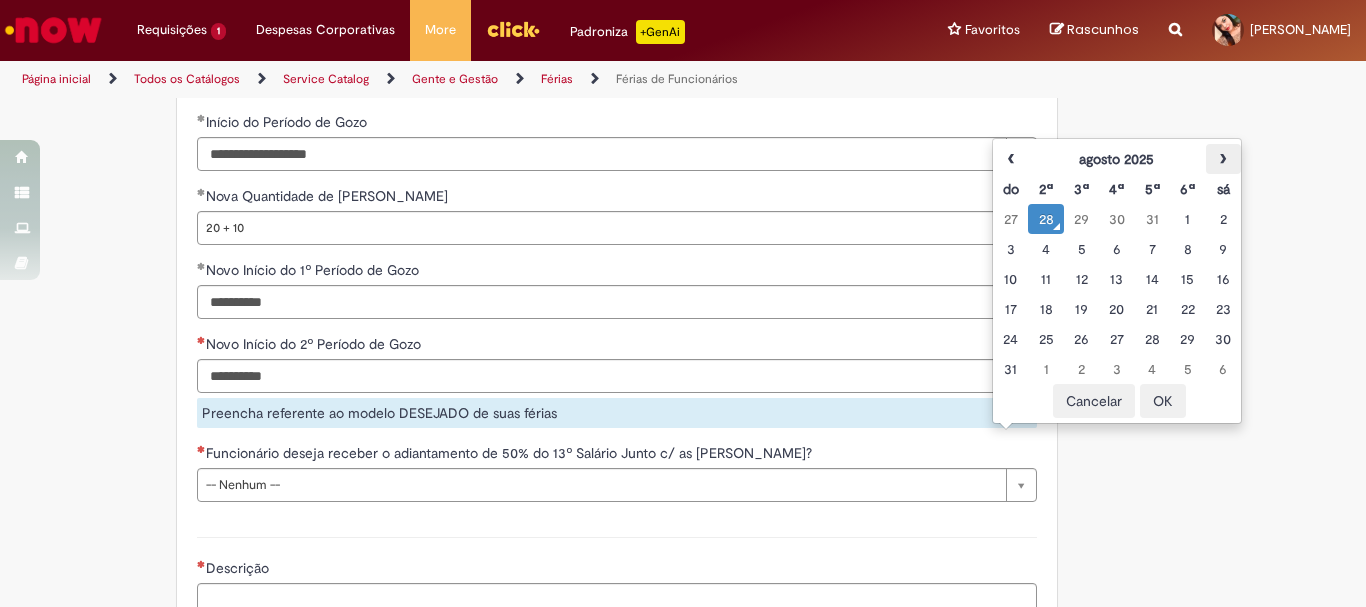 click on "›" at bounding box center (1223, 159) 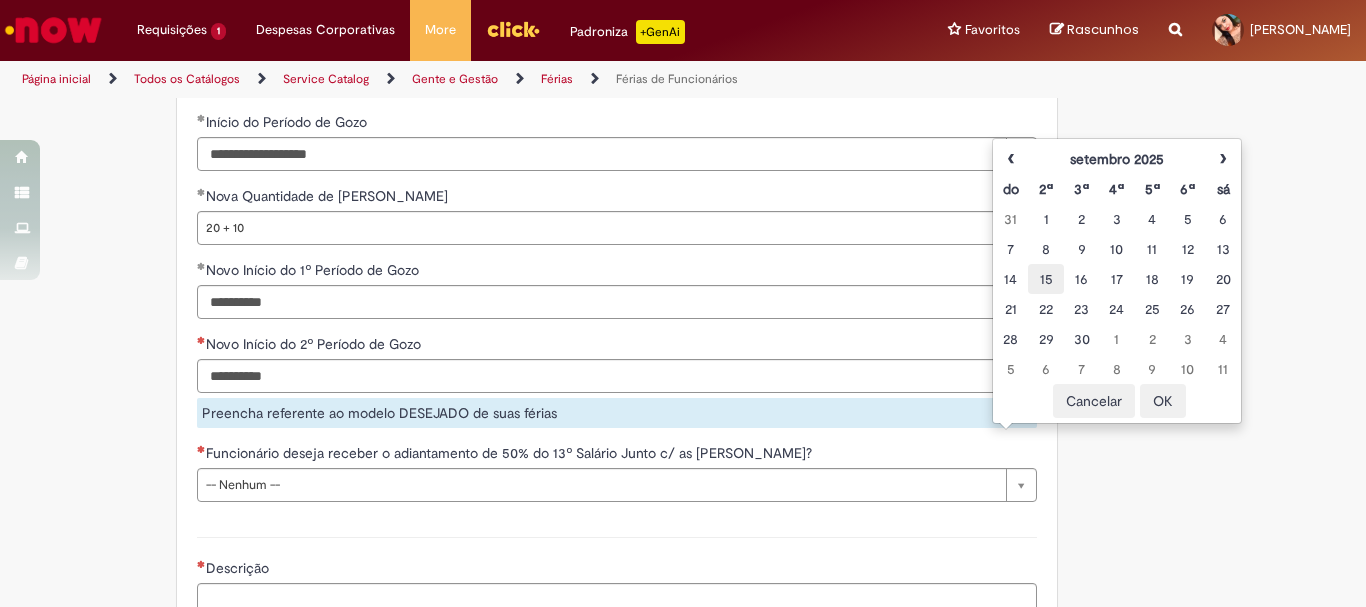 click on "15" at bounding box center (1045, 279) 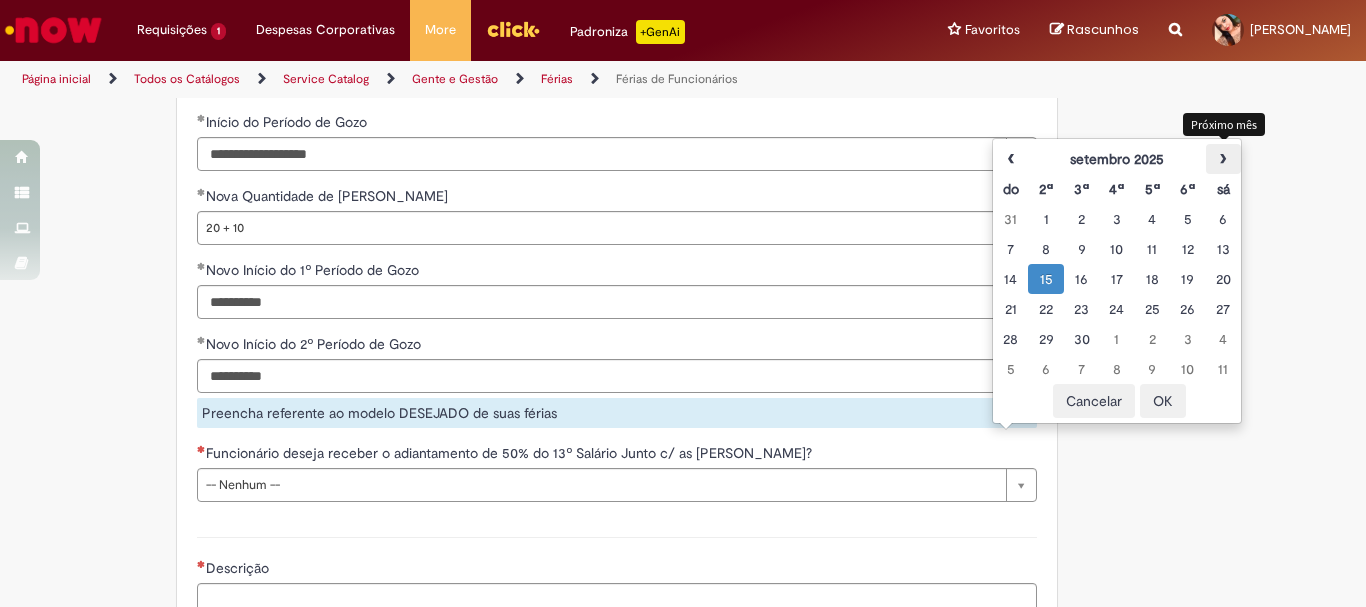 click on "›" at bounding box center [1223, 159] 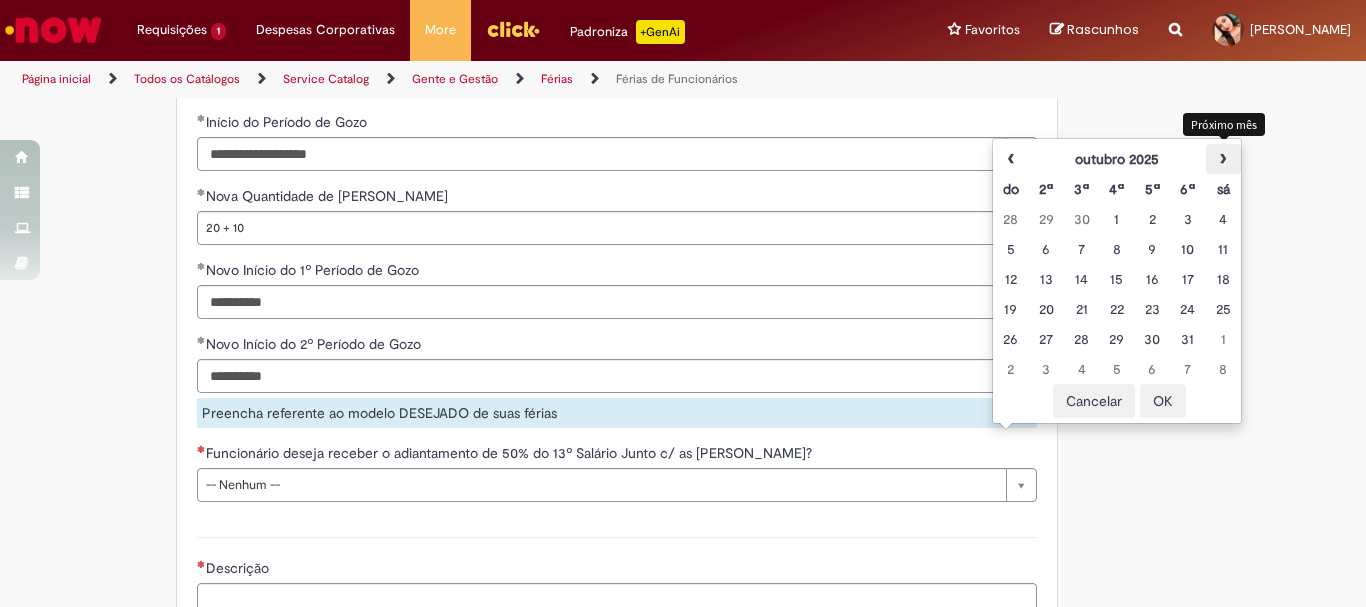 click on "›" at bounding box center (1223, 159) 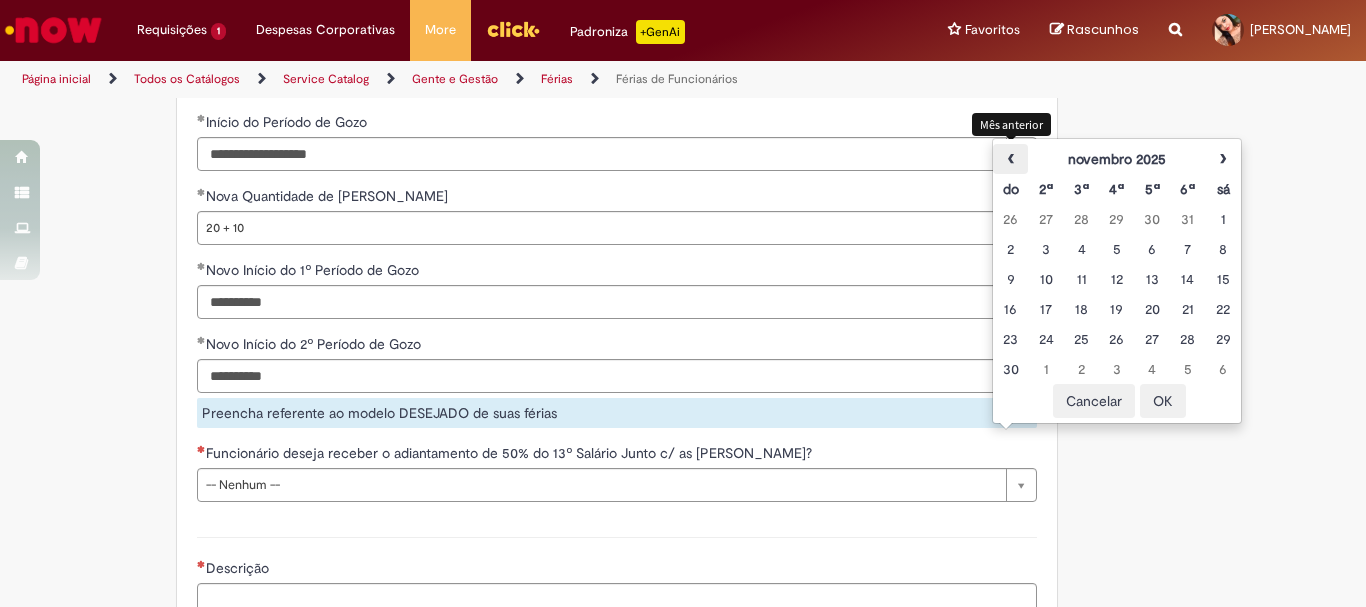 click on "‹" at bounding box center [1010, 159] 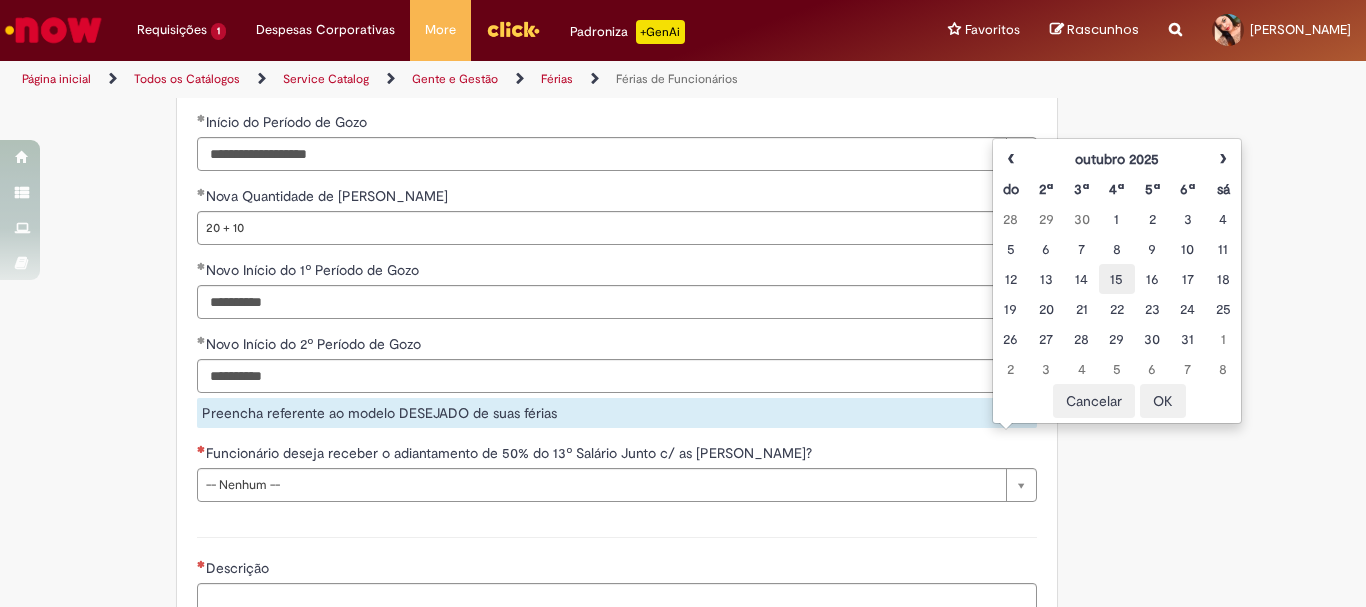 click on "15" at bounding box center [1116, 279] 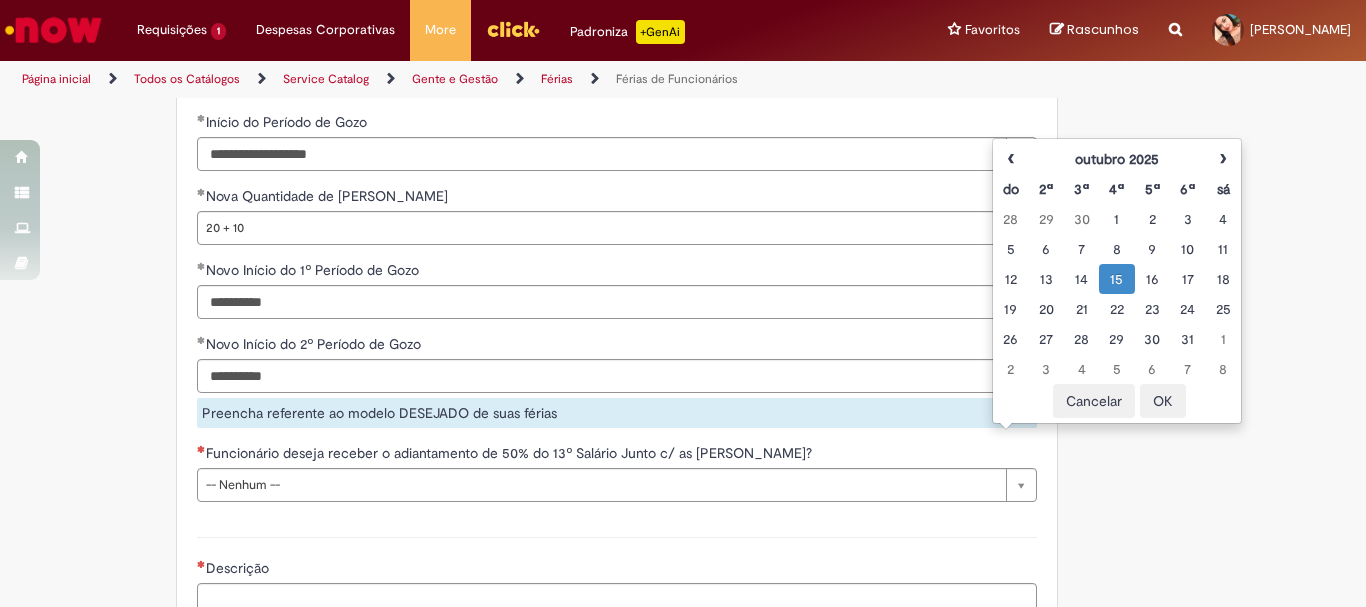 click on "Adicionar a Favoritos
Férias de Funcionários
Oferta destinada para esclarecimento de dúvidas e inclusões/exceções/cancelamentos de férias por exceções.
Utilize esta oferta:
Para ajustar, cancelar ou incluir férias com menos de 35 dias para o início;
Para fracionar suas férias em 03 períodos (se elegível);
Caso Click apresente alguma instabilidade no serviço de Férias que, mesmo após você abrir um  incidente  (e tiver evidência do número), não for corrigido por completo ou  em tempo de ajustar no próprio sistema;
> Para incluir, alterar ou cancelar Férias dentro do prazo de 35 dias de antecedência, é só acessar  Portal Click  > Você > Férias; > Para acessar a Diretriz de Férias, basta  clicar aqui
> Ficou com dúvidas sobre Férias via Termo? É só acessar a   FAQ – Fluxo de alteração de férias por exceção no Click Dúvidas Trabalhistas ." at bounding box center [683, -377] 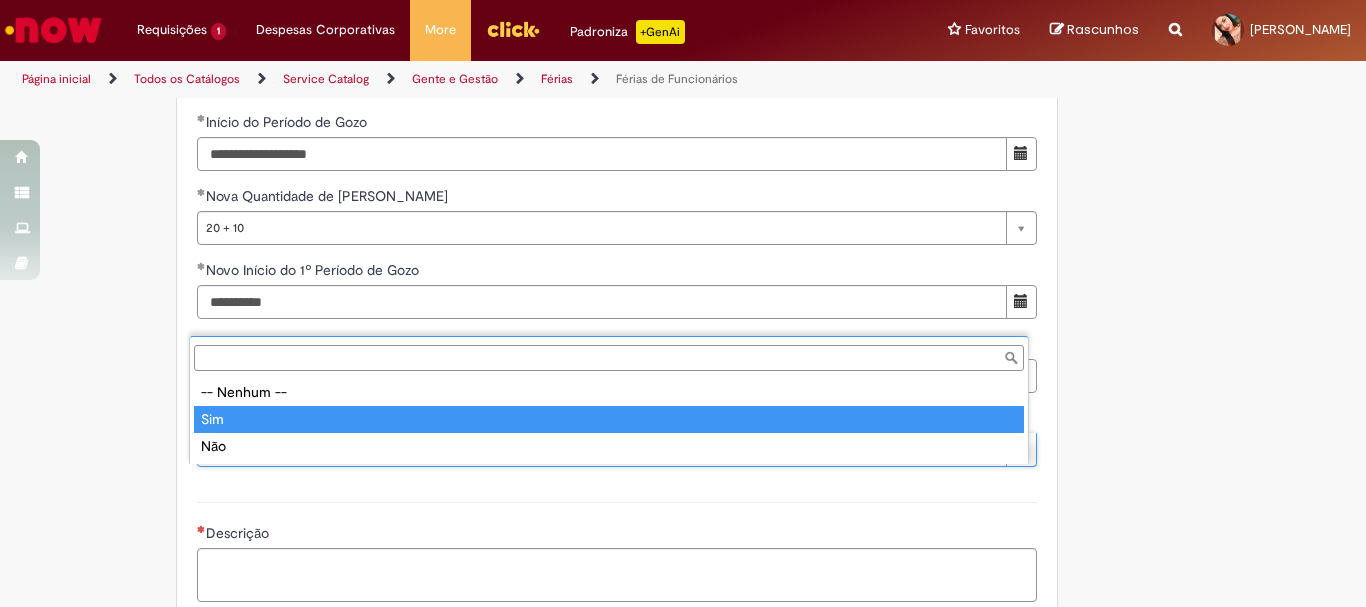type on "***" 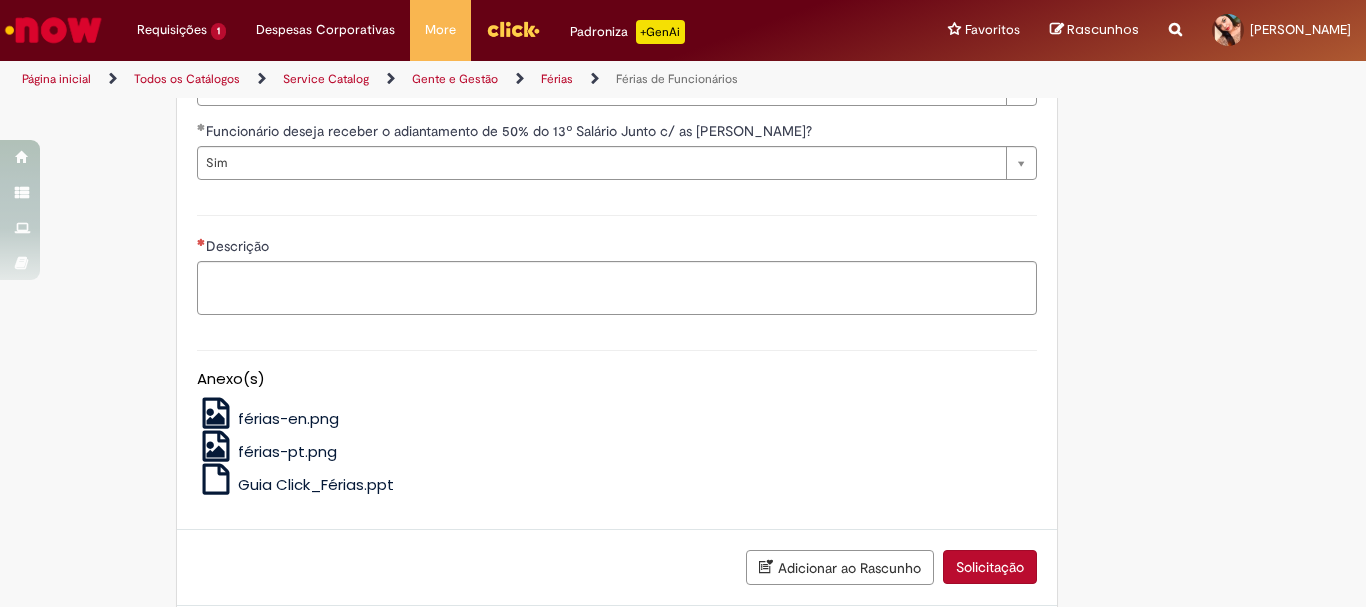 scroll, scrollTop: 2165, scrollLeft: 0, axis: vertical 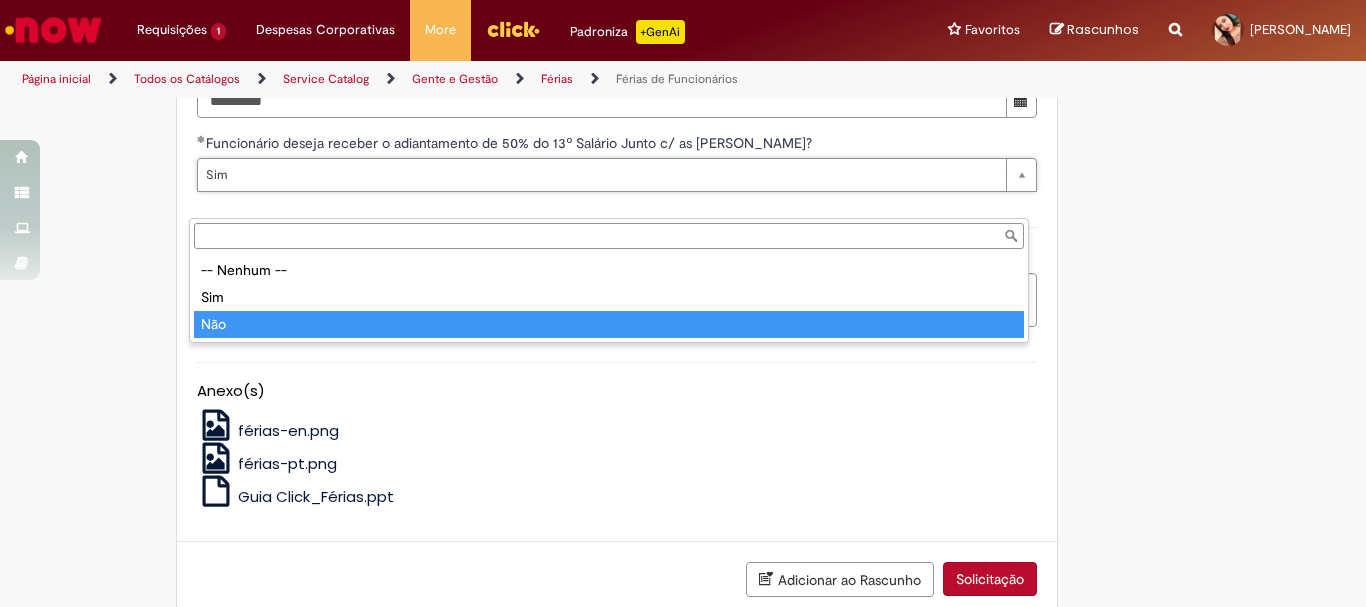 type on "***" 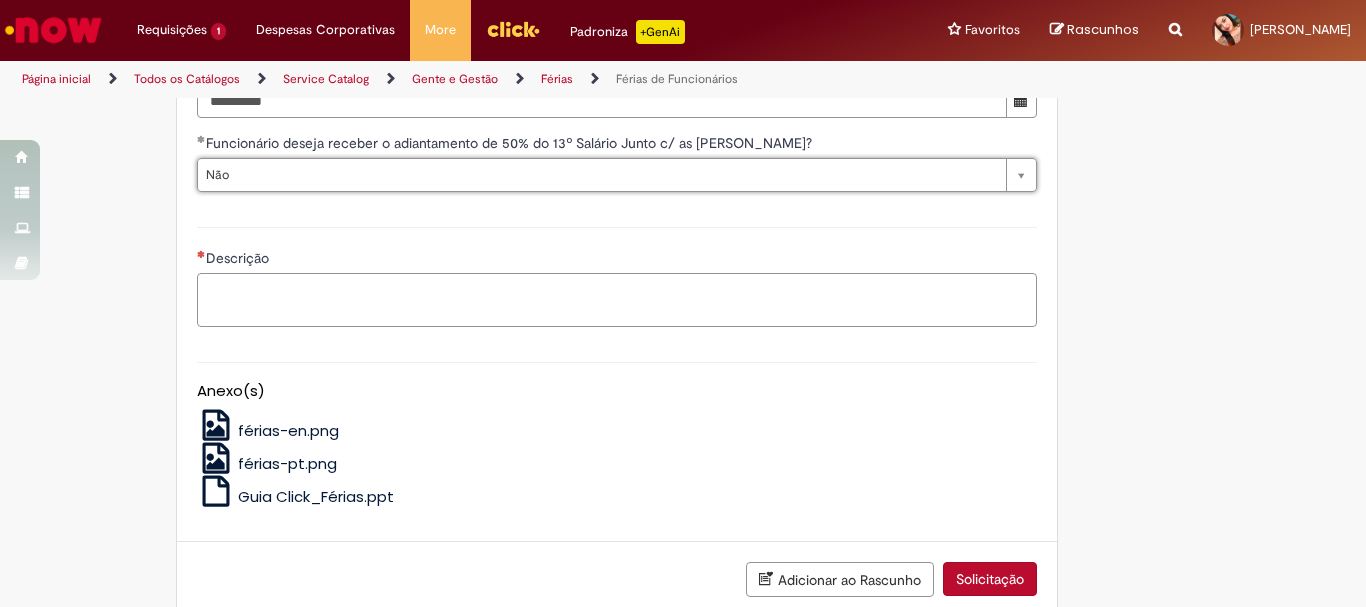 click on "Descrição" at bounding box center (617, 300) 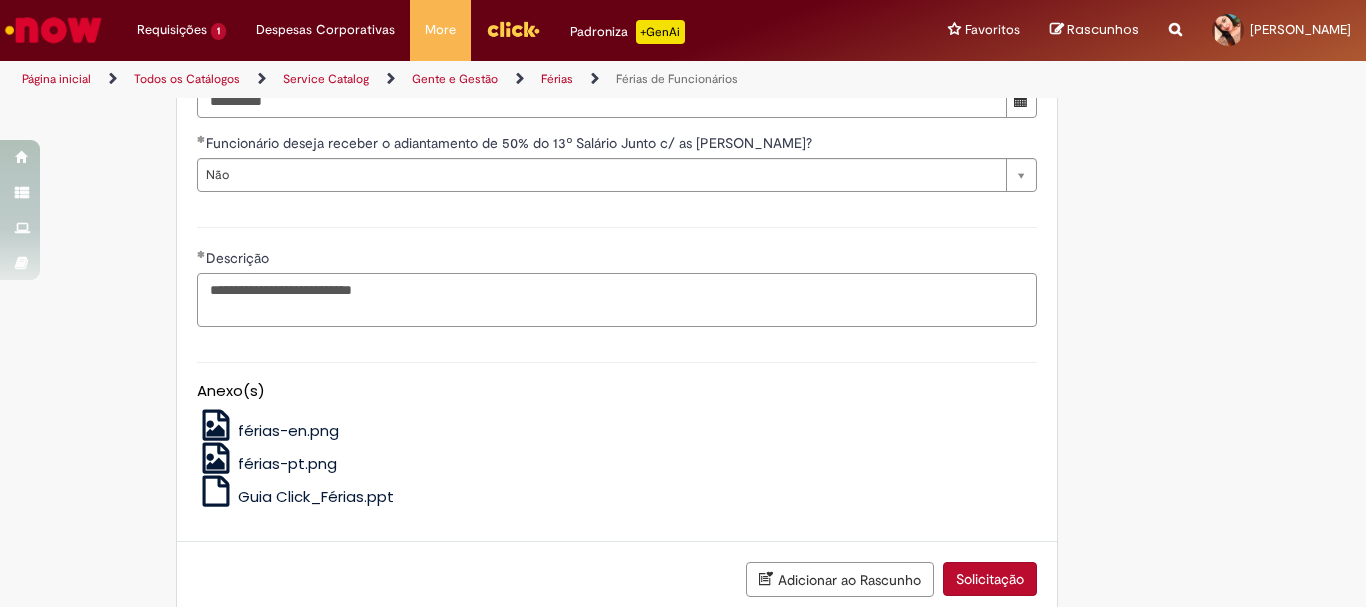 type on "**********" 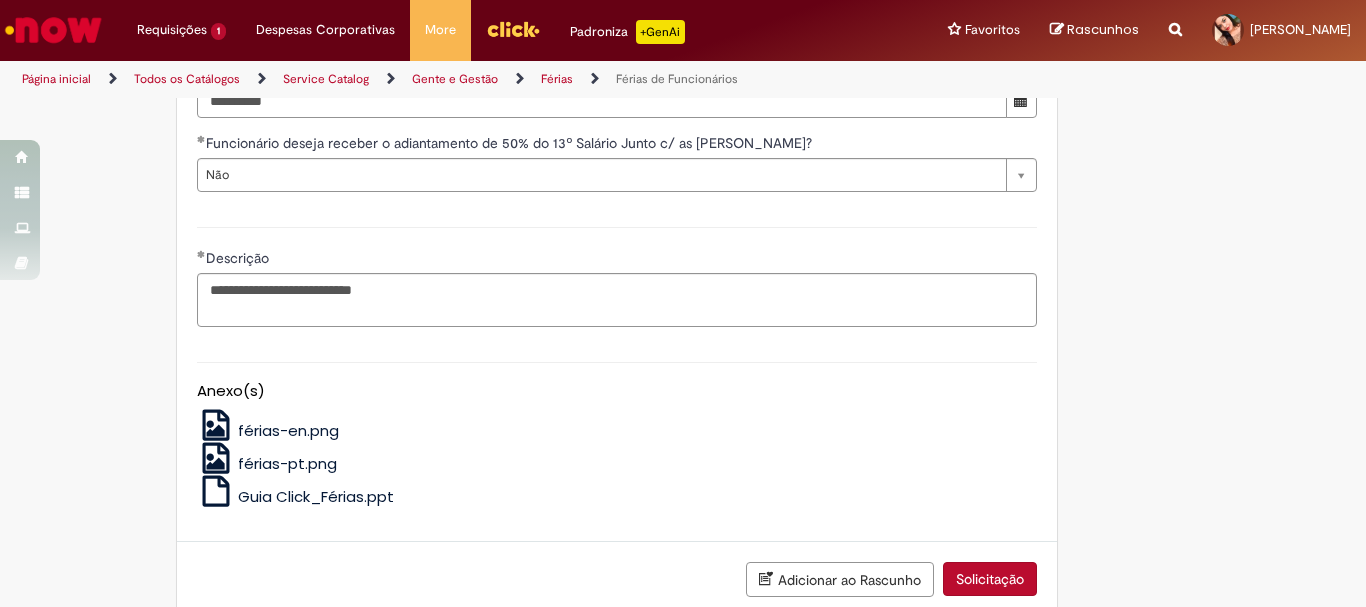 click on "Tire dúvidas com LupiAssist    +GenAI
Oi! Eu sou LupiAssist, uma Inteligência Artificial Generativa em constante aprendizado   Meu conteúdo é monitorado para trazer uma melhor experiência
Dúvidas comuns:
Só mais um instante, estou consultando nossas bases de conhecimento  e escrevendo a melhor resposta pra você!
Title
Lorem ipsum dolor sit amet    Fazer uma nova pergunta
Gerei esta resposta utilizando IA Generativa em conjunto com os nossos padrões. Em caso de divergência, os documentos oficiais prevalecerão.
Saiba mais em:
Ou ligue para:
E aí, te ajudei?
Sim, obrigado!" at bounding box center [683, -669] 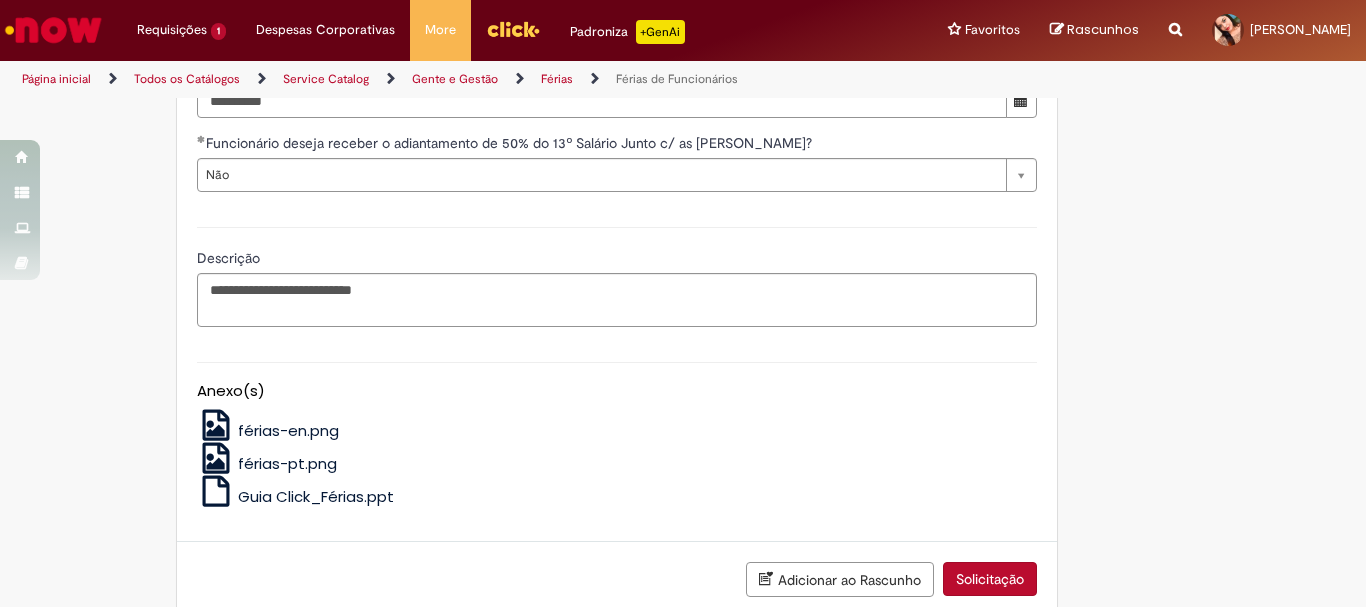 scroll, scrollTop: 2315, scrollLeft: 0, axis: vertical 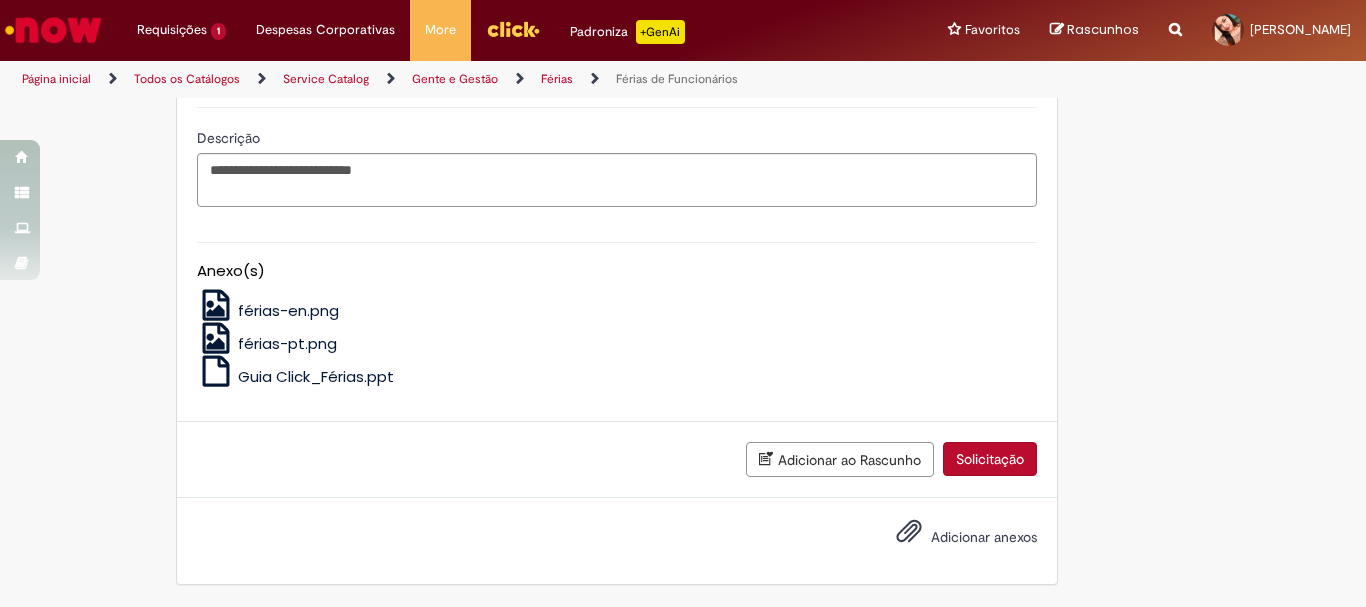 click at bounding box center (216, 305) 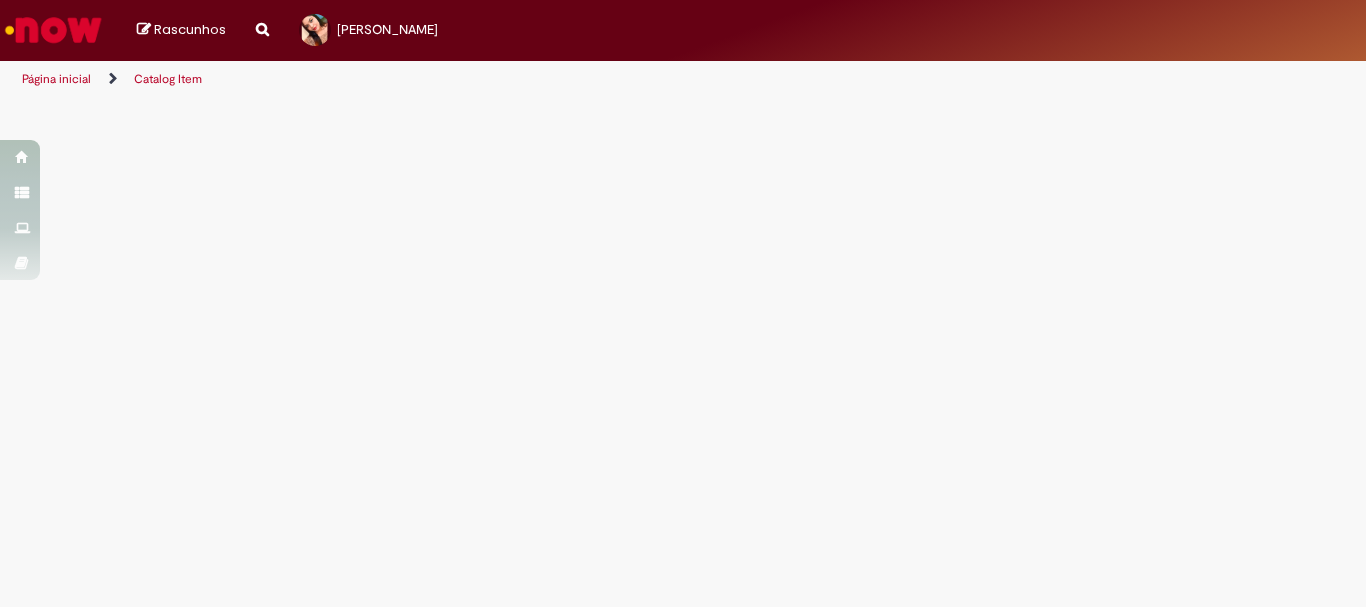 scroll, scrollTop: 0, scrollLeft: 0, axis: both 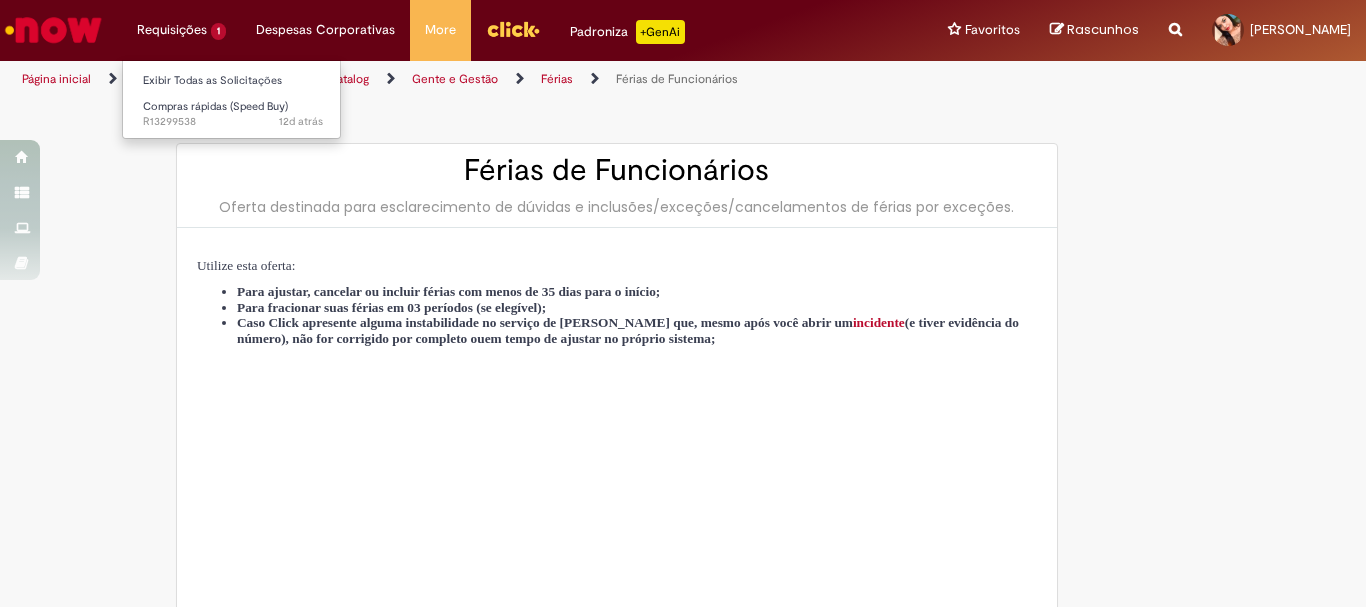 type on "********" 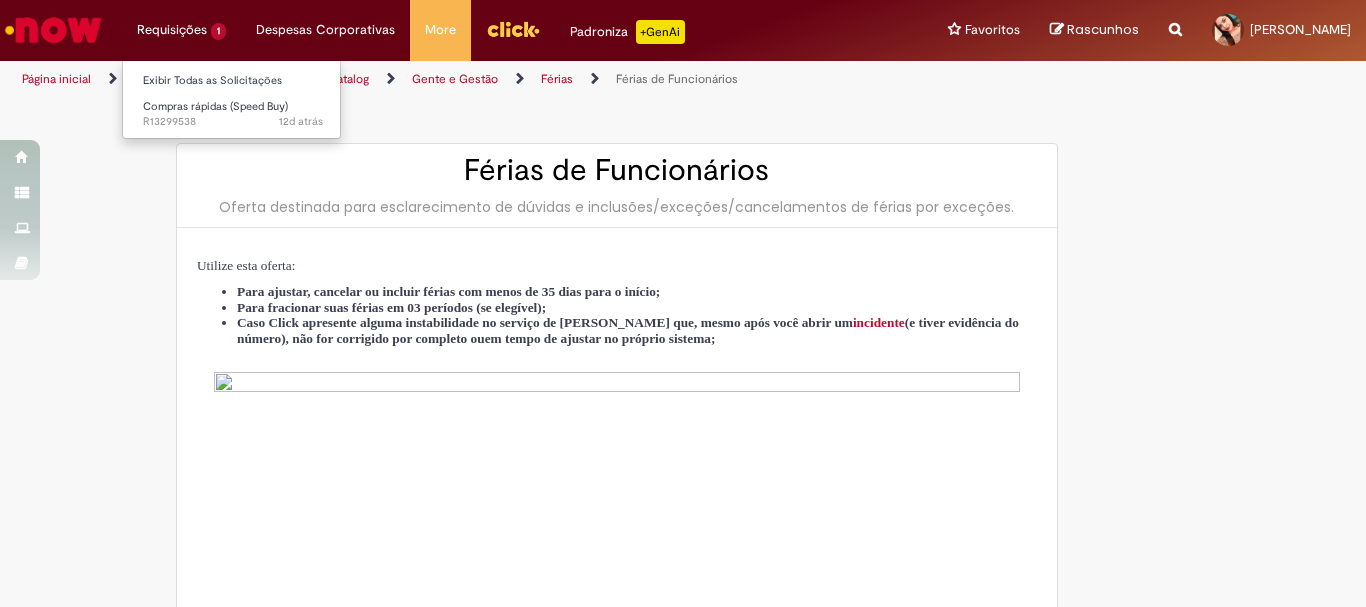 type on "**********" 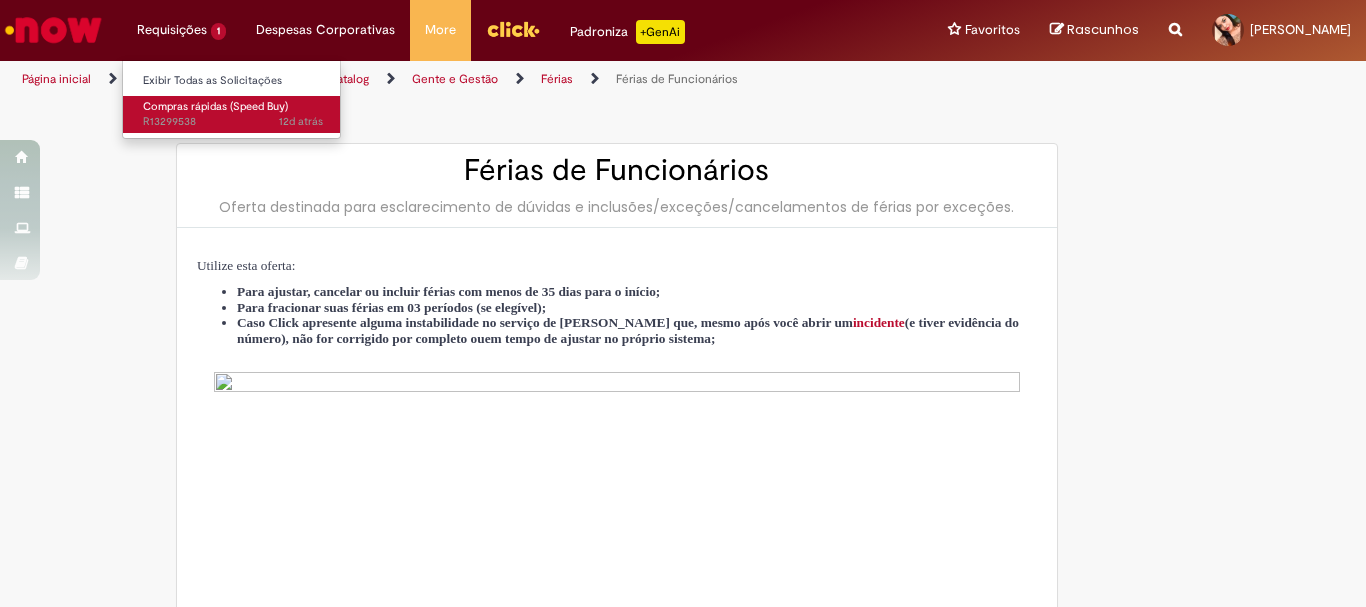 click on "Compras rápidas (Speed Buy)
12d atrás 12 dias atrás  R13299538" at bounding box center [233, 114] 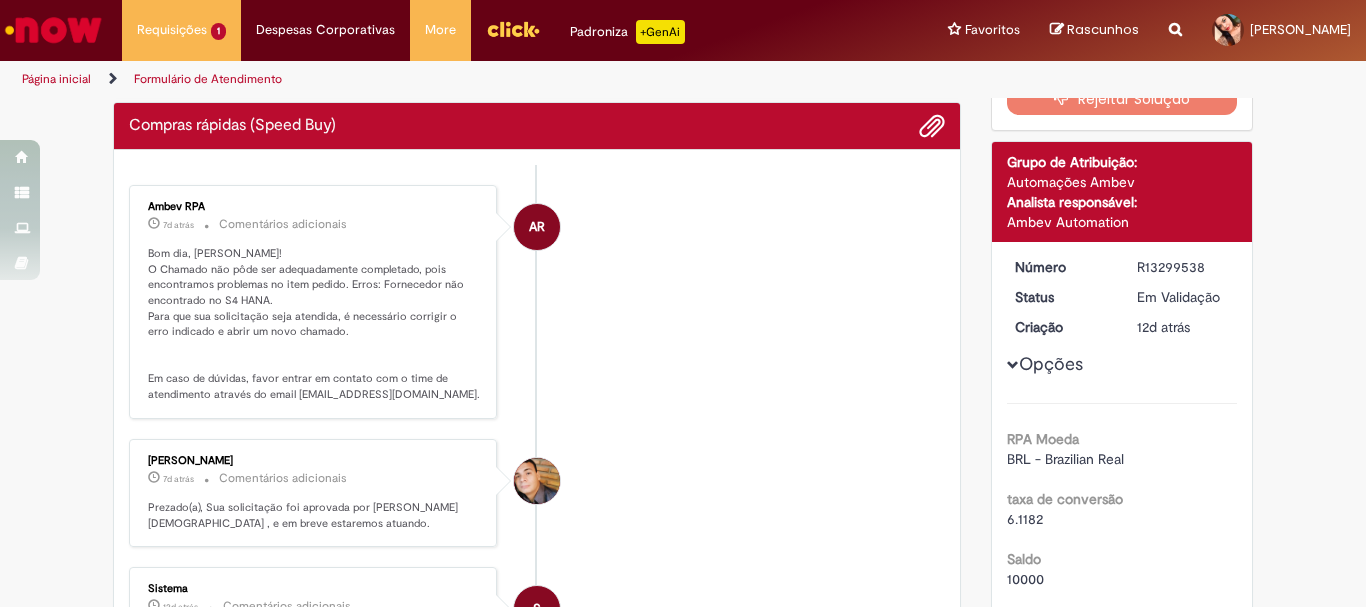 scroll, scrollTop: 120, scrollLeft: 0, axis: vertical 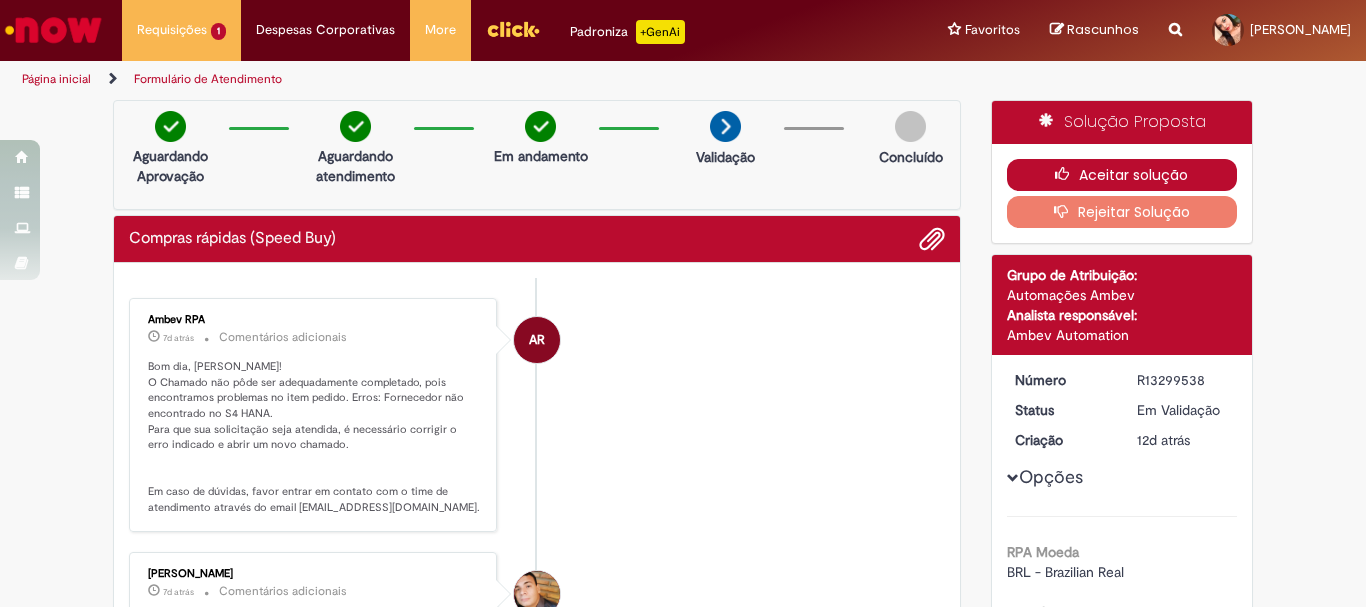 click on "Aceitar solução" at bounding box center (1122, 175) 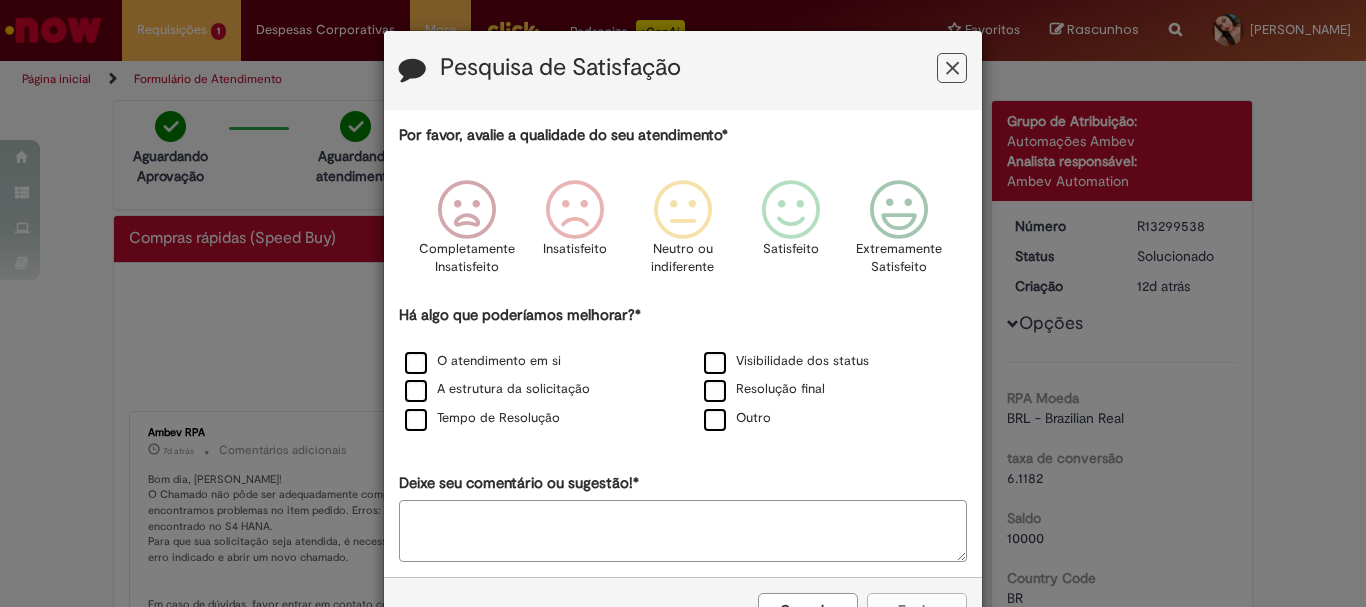 click at bounding box center [952, 68] 